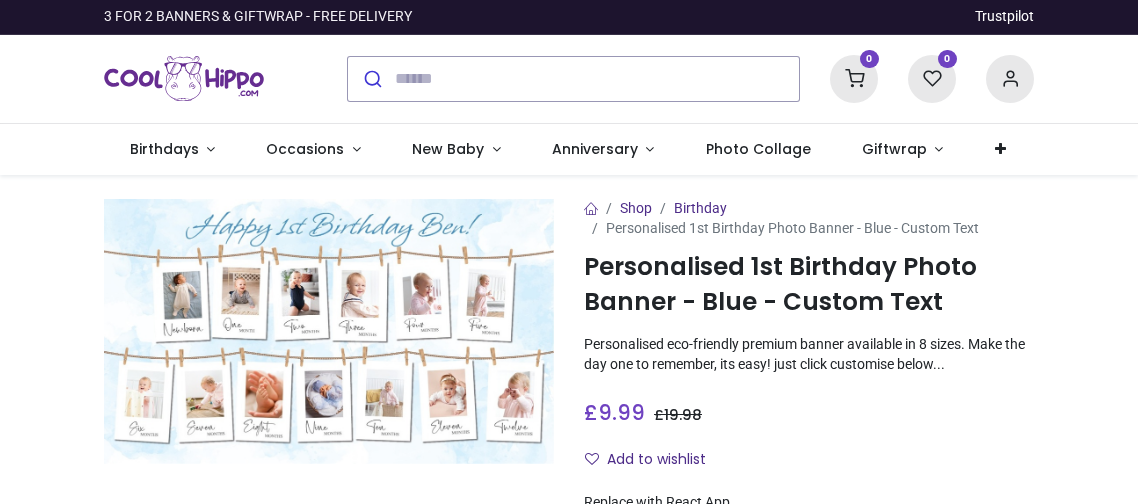 scroll, scrollTop: 0, scrollLeft: 0, axis: both 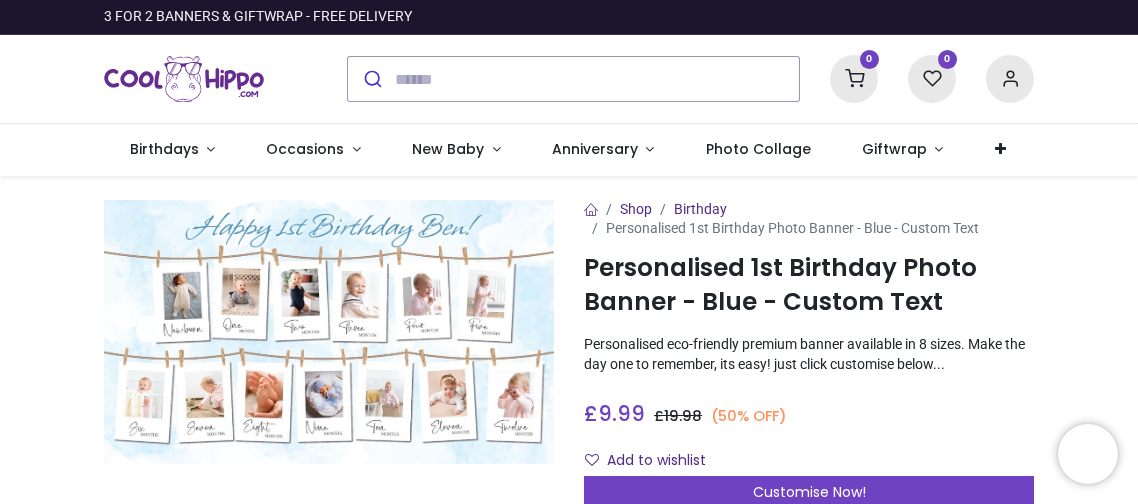 click at bounding box center (329, 332) 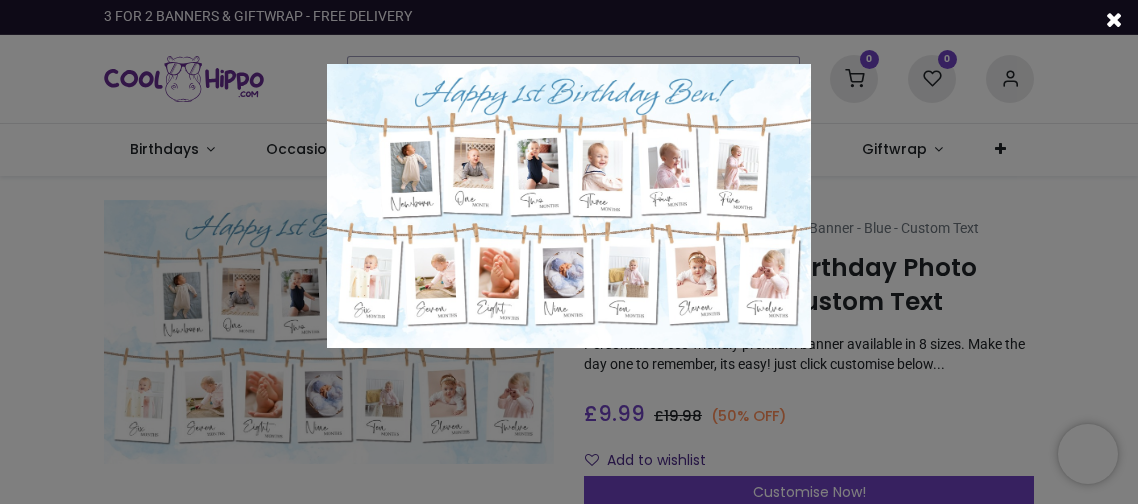 click at bounding box center (568, 206) 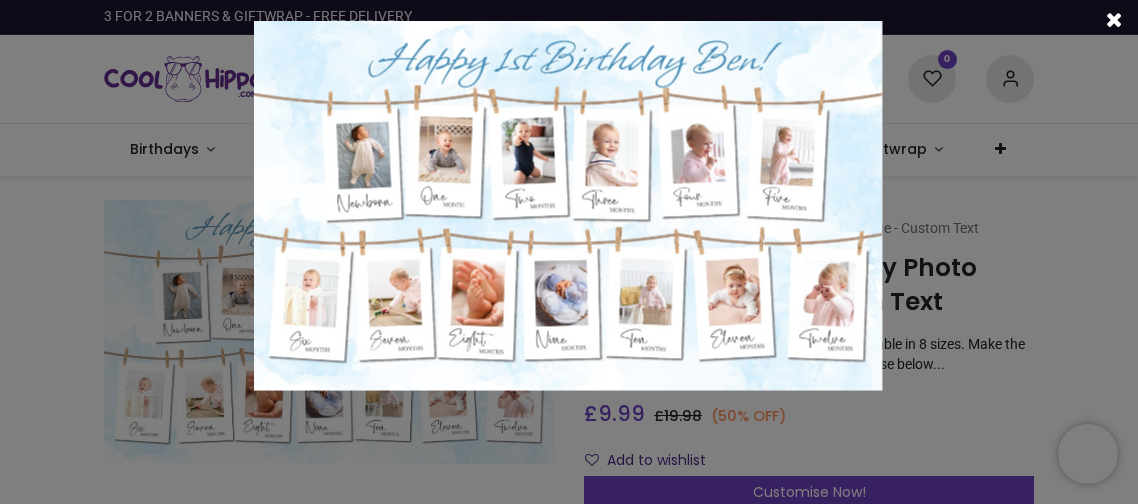 click at bounding box center [569, 205] 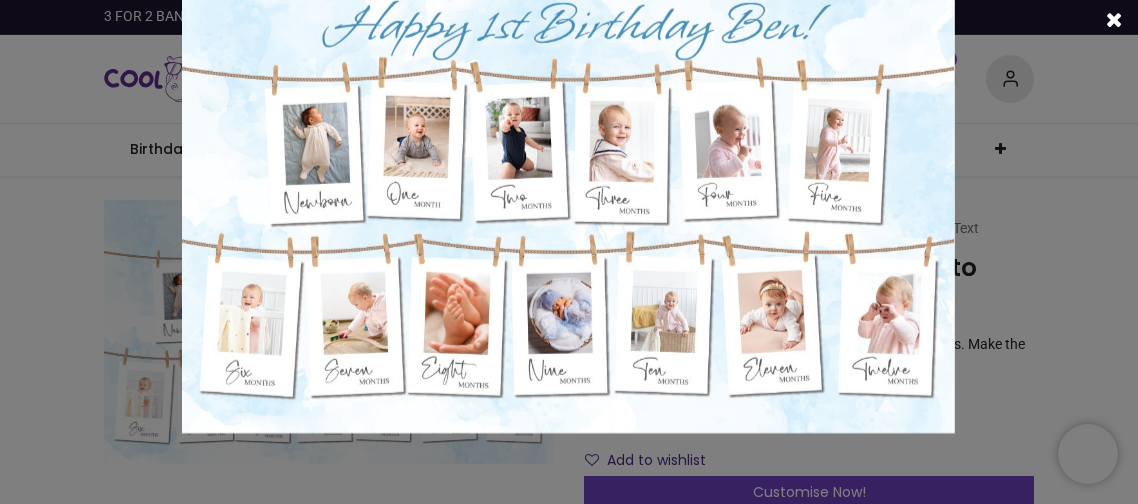 click at bounding box center (568, 206) 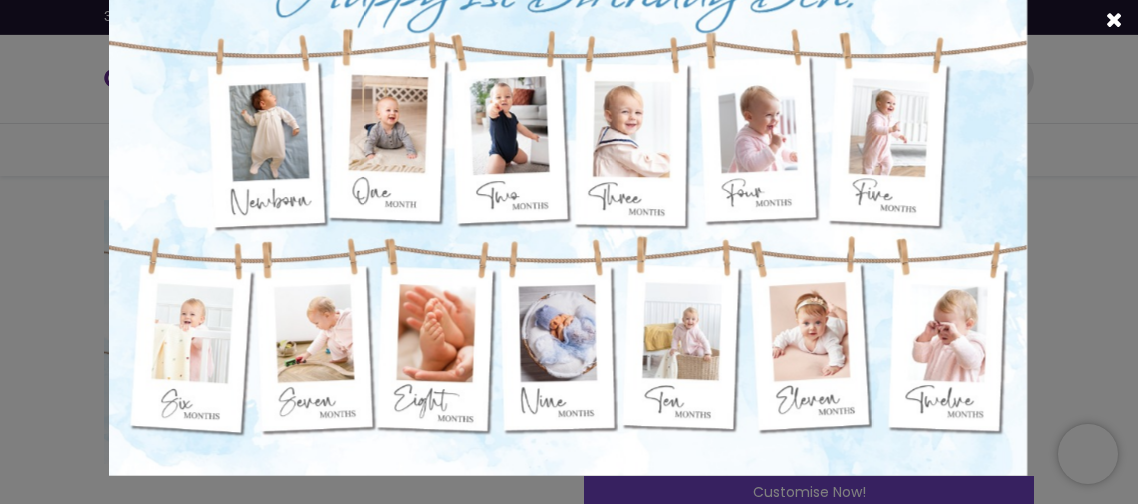 click at bounding box center (569, 206) 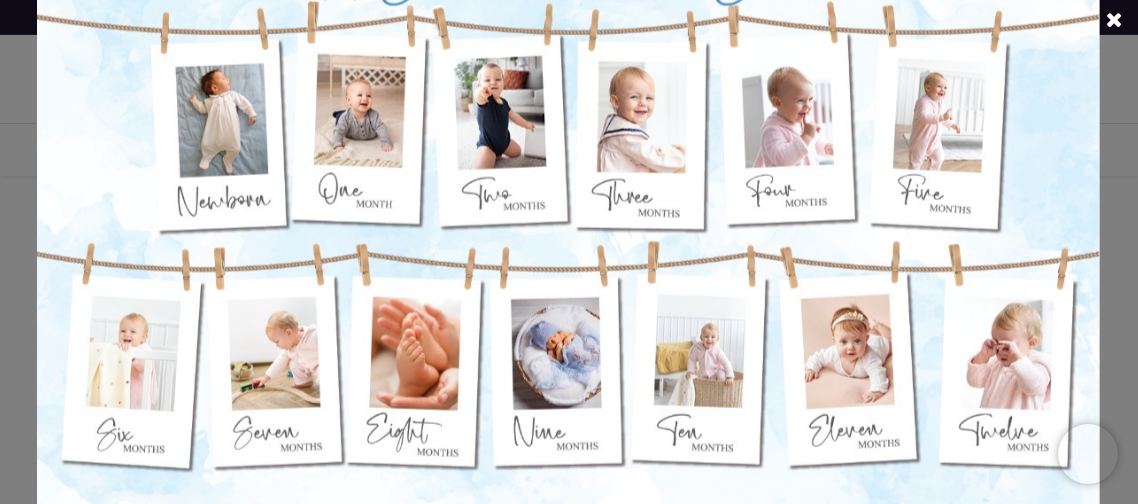 click at bounding box center [568, 206] 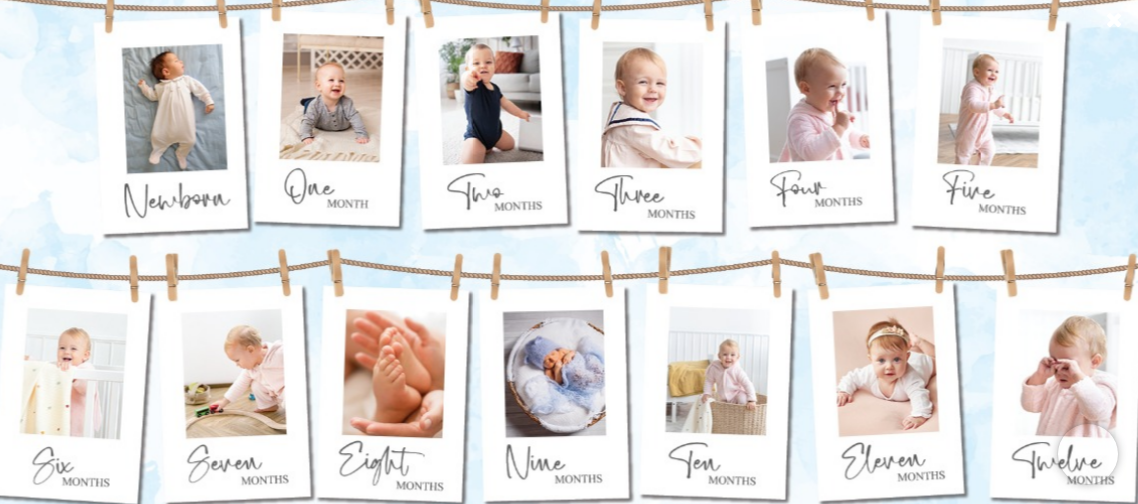 click at bounding box center [569, 206] 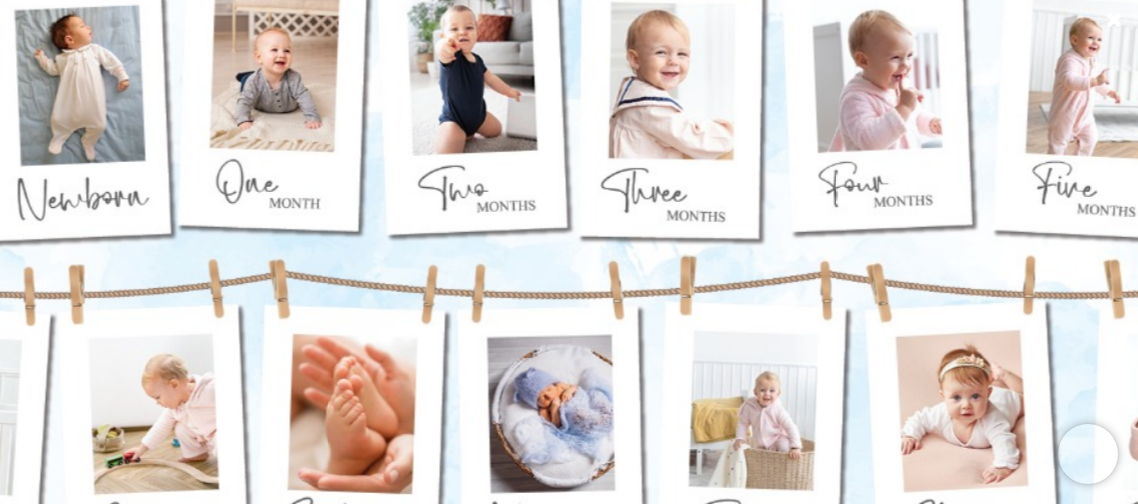 click at bounding box center (569, 206) 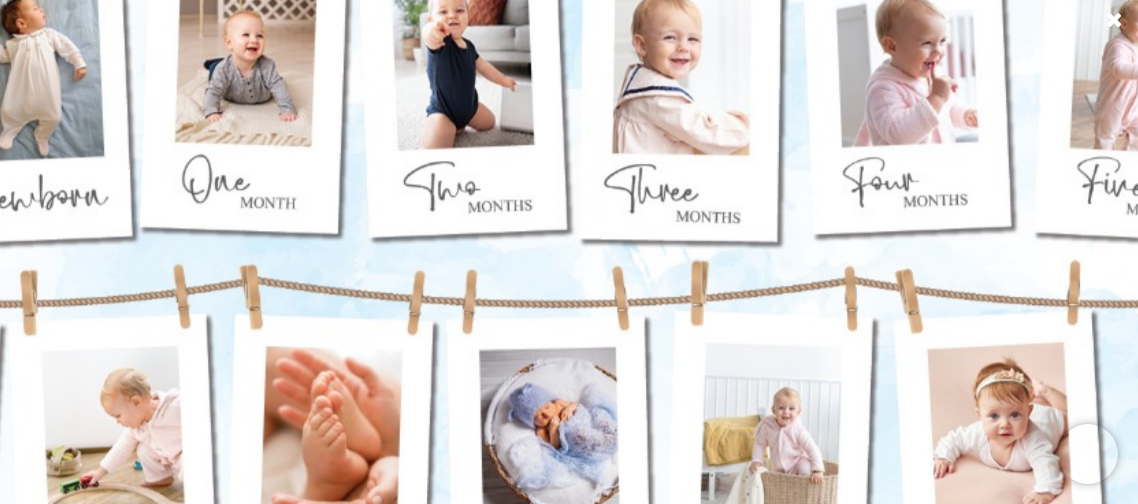 click at bounding box center (569, 206) 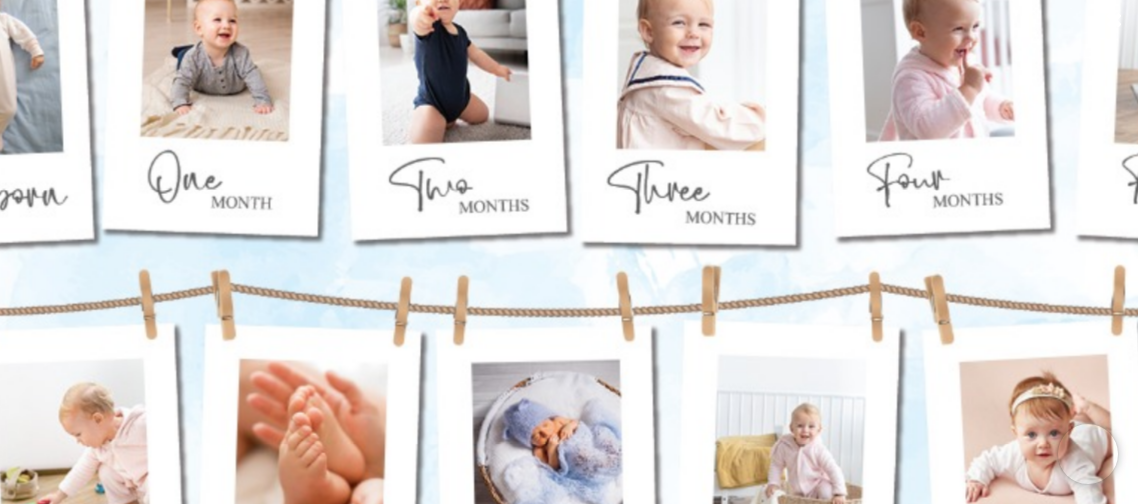 click at bounding box center [569, 206] 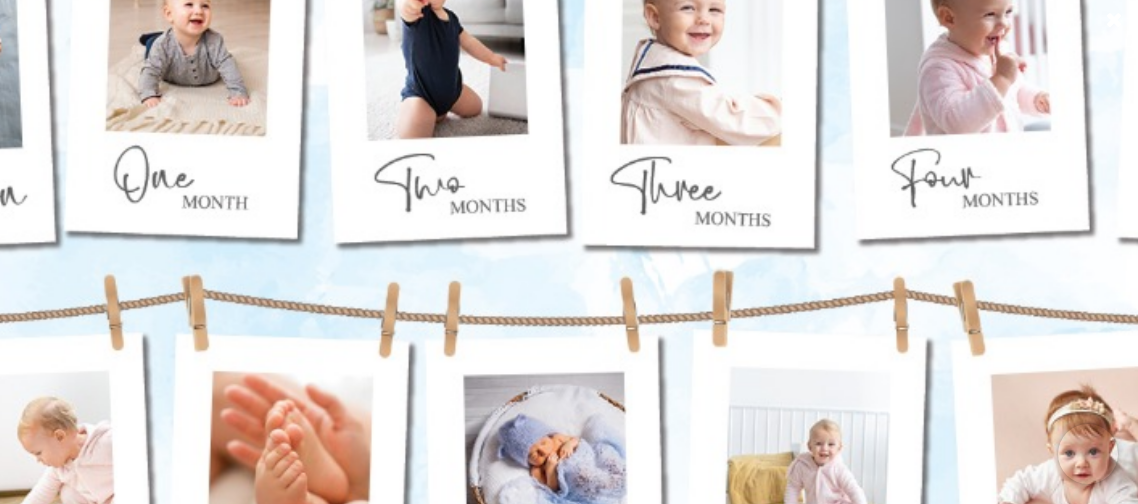 click at bounding box center (569, 206) 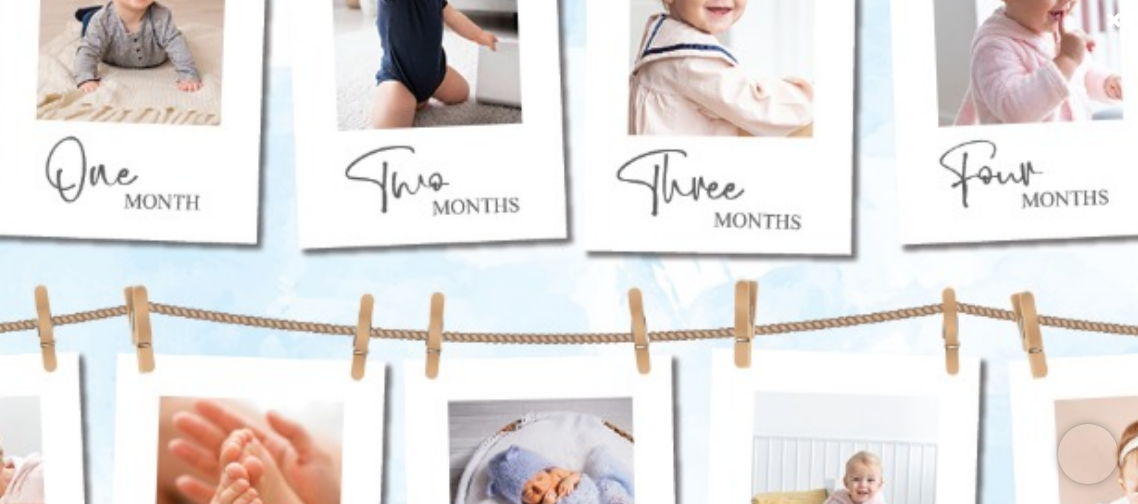 click at bounding box center [569, 206] 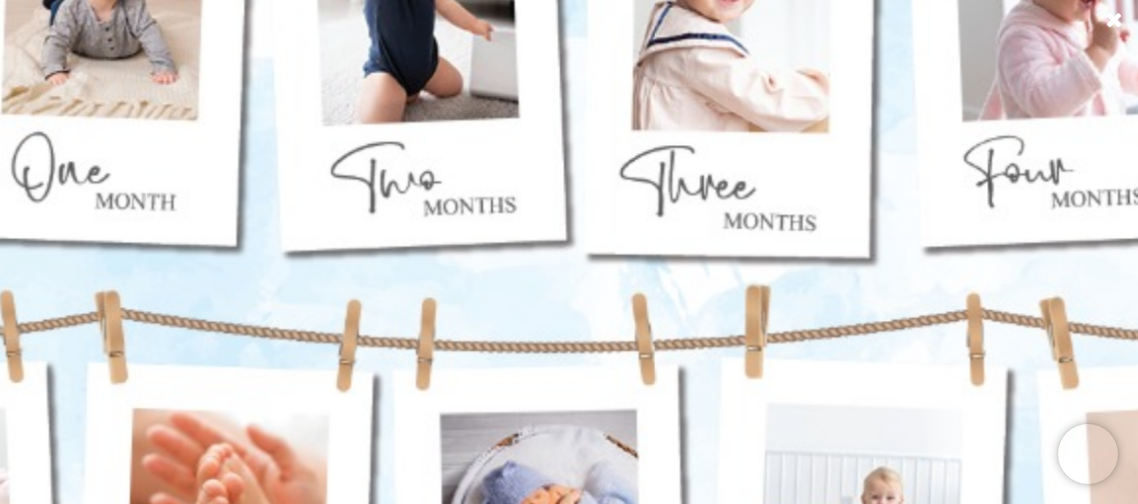 click at bounding box center [569, 206] 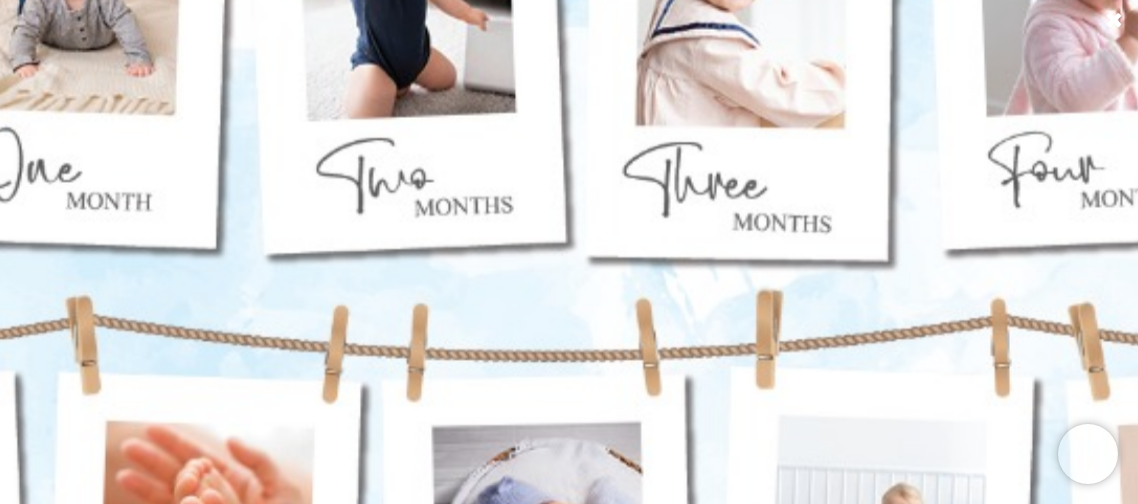 click at bounding box center [1114, 20] 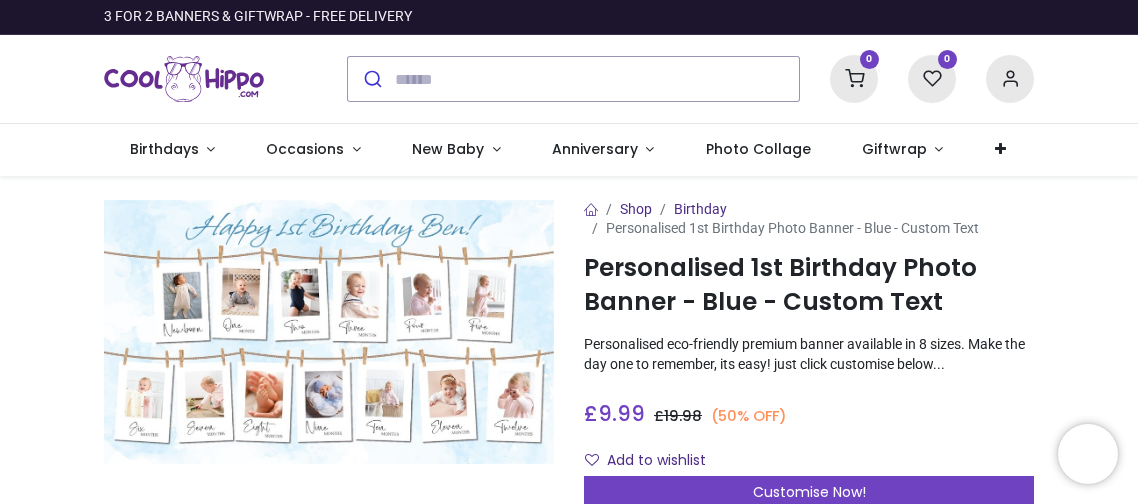 click at bounding box center (329, 332) 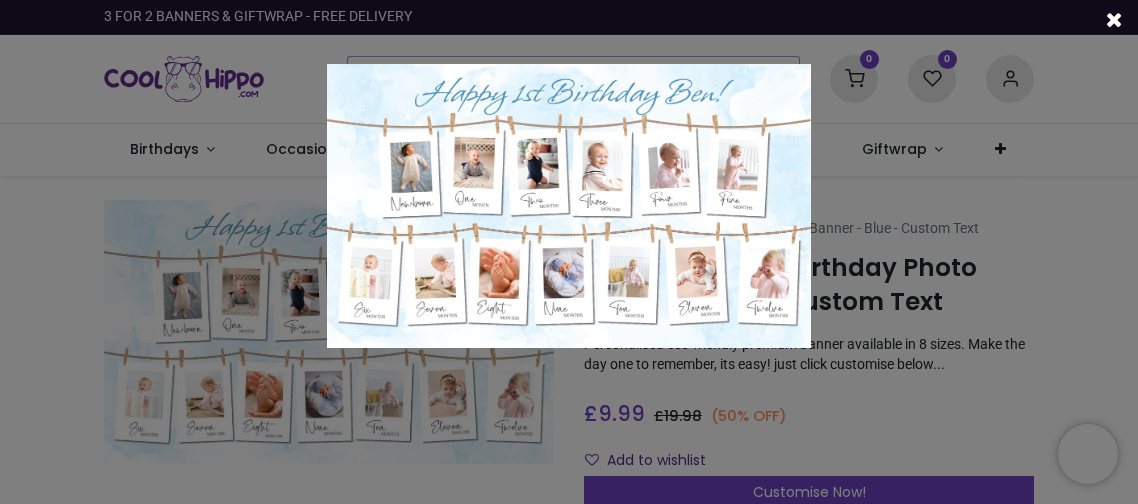 click at bounding box center [568, 206] 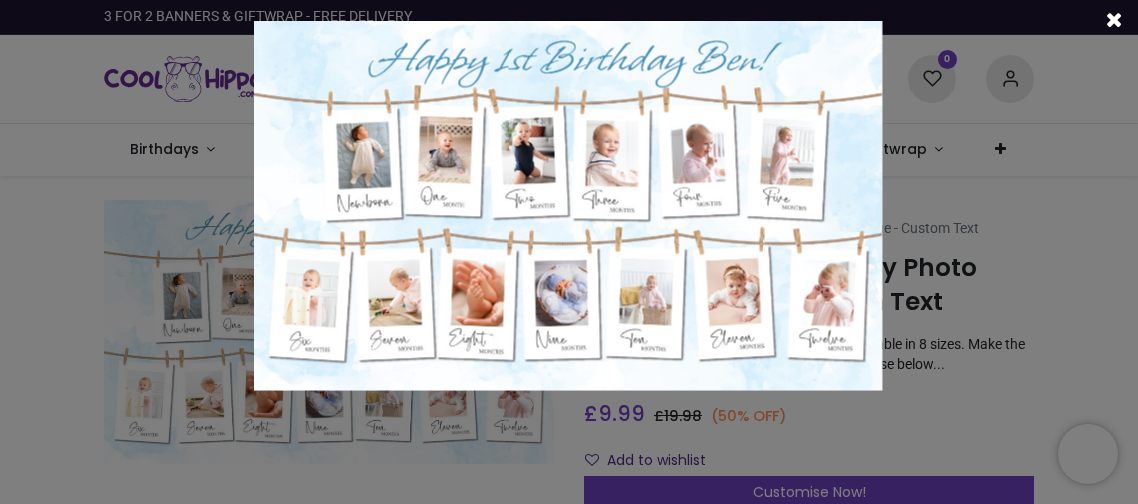 click at bounding box center (569, 205) 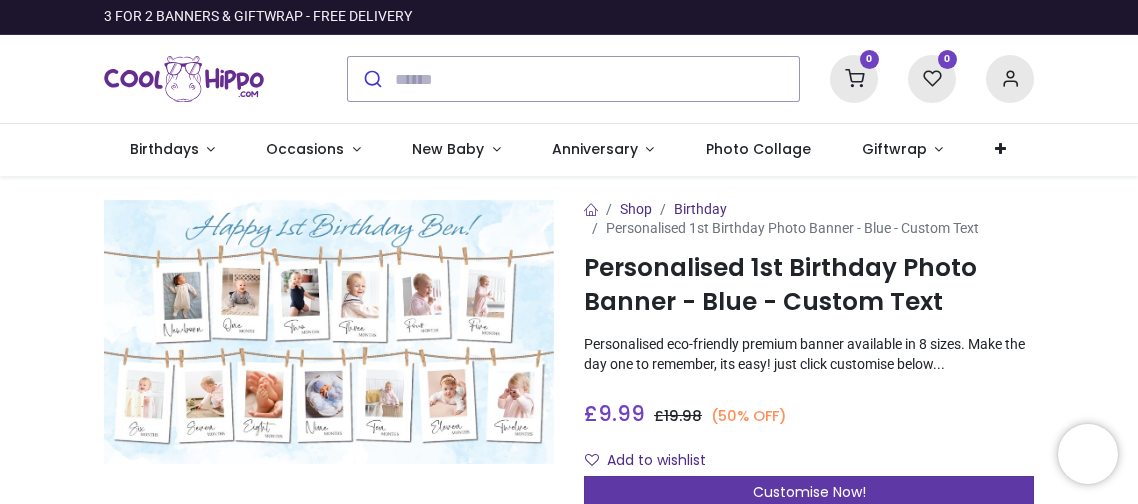 click on "Customise Now!" at bounding box center (809, 492) 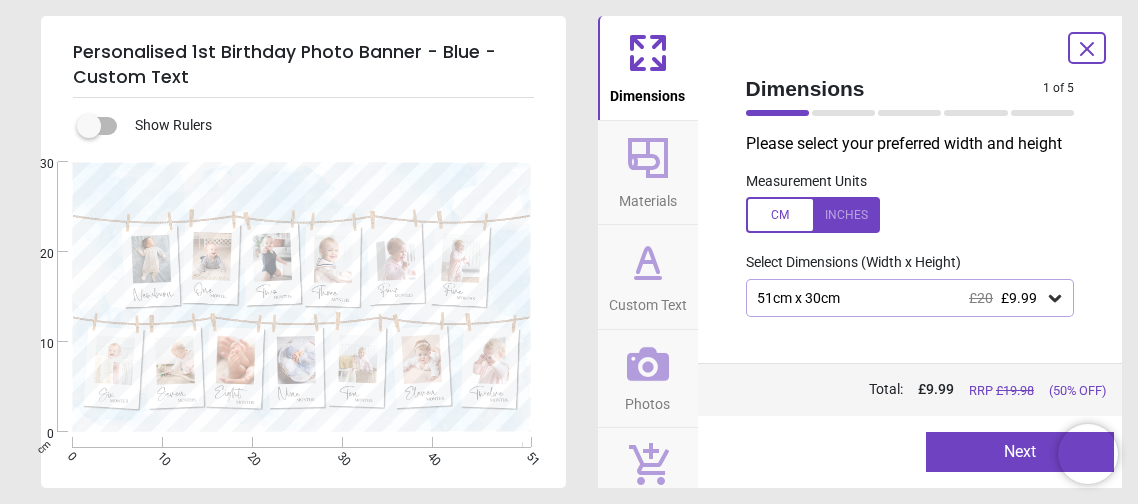 click on "51cm  x  30cm       £20 £9.99" at bounding box center (910, 298) 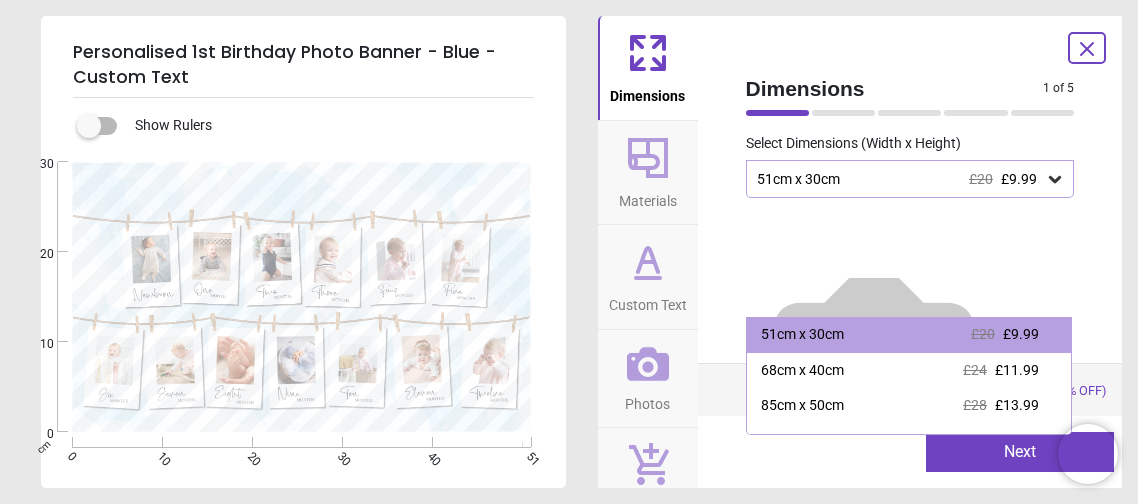 scroll, scrollTop: 138, scrollLeft: 0, axis: vertical 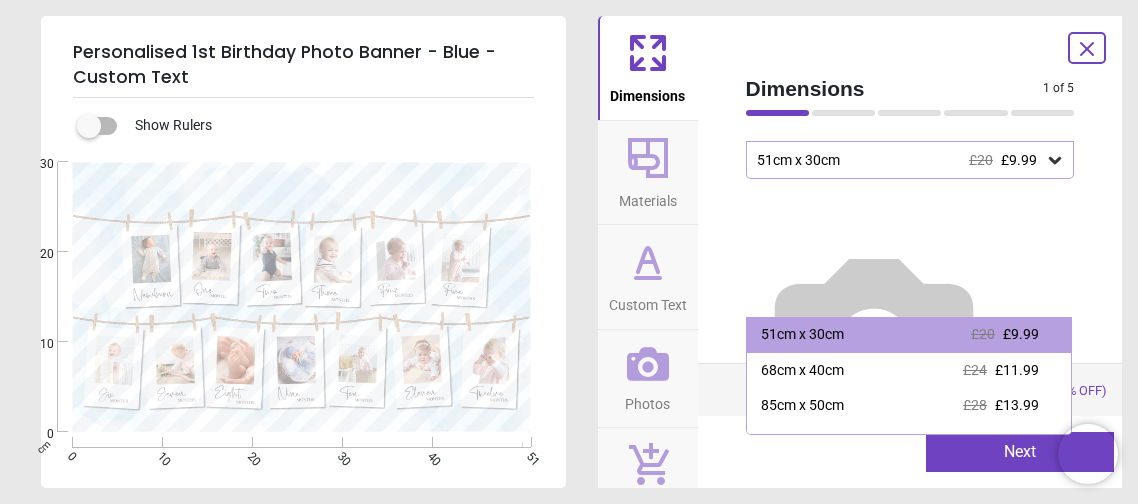 click at bounding box center [874, 339] 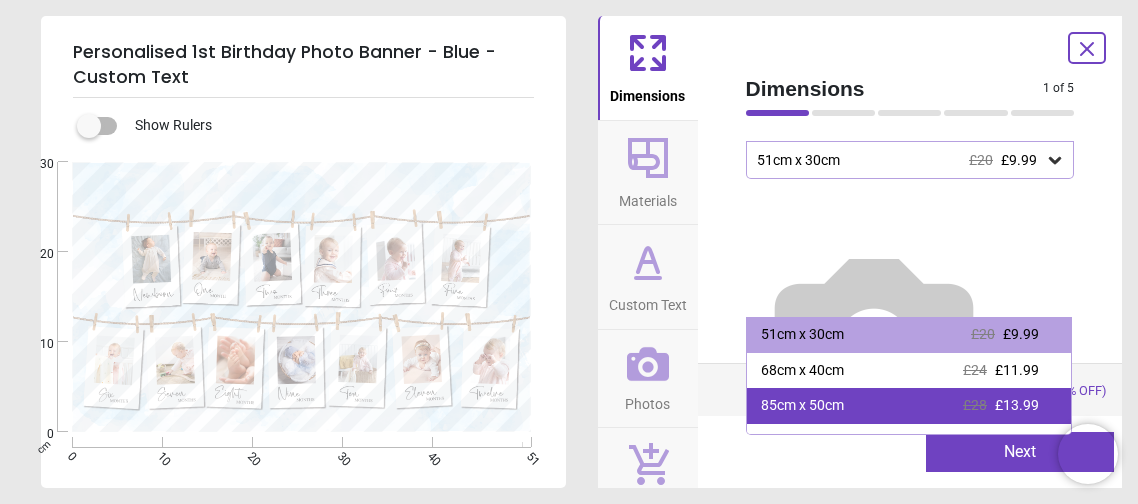 click on "£28 £13.99" at bounding box center [1001, 406] 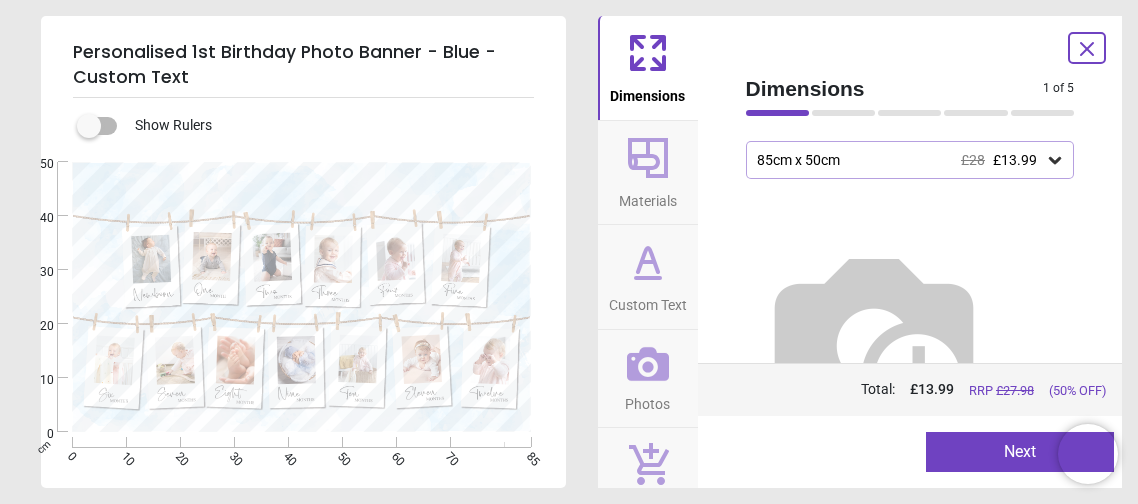 click on "85cm  x  50cm       £28 £13.99" at bounding box center (910, 160) 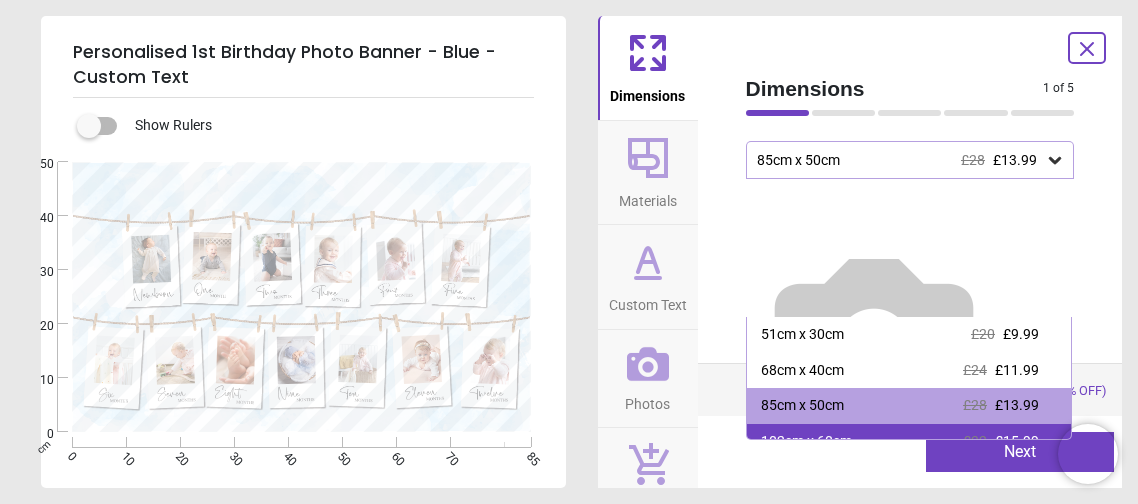click on "102cm  x  60cm       £32 £15.99" at bounding box center [909, 442] 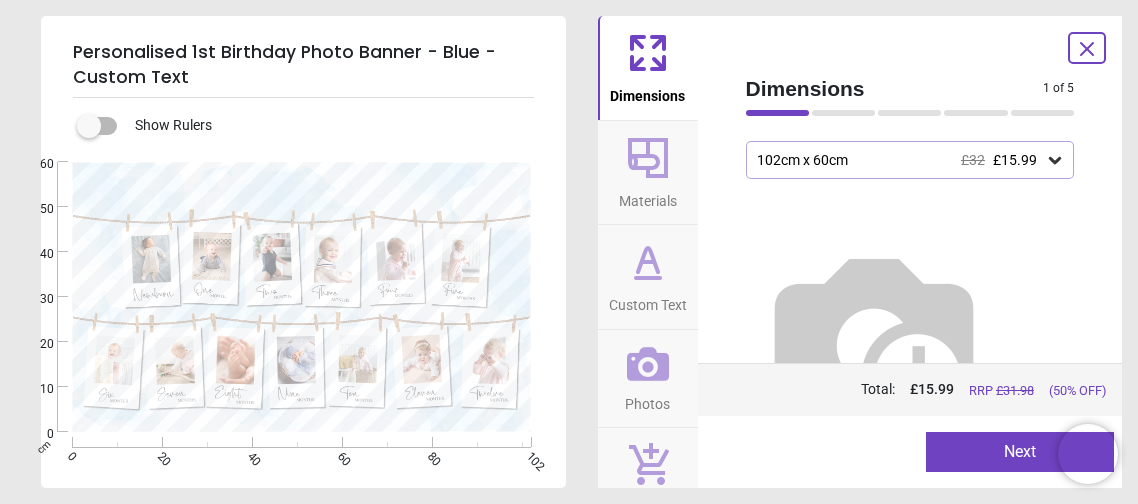 click on "102cm  x  60cm       £32 £15.99" at bounding box center (910, 160) 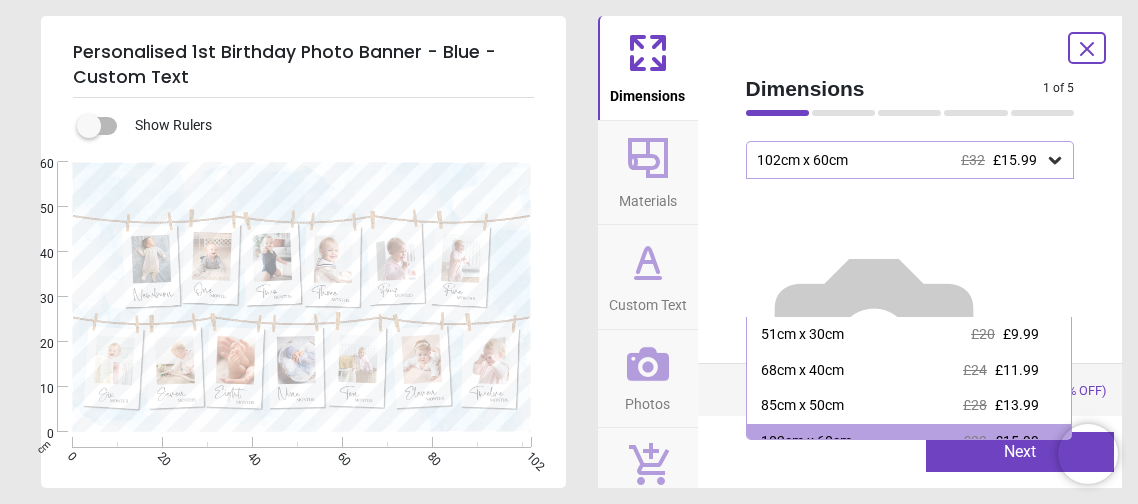 scroll, scrollTop: 19, scrollLeft: 0, axis: vertical 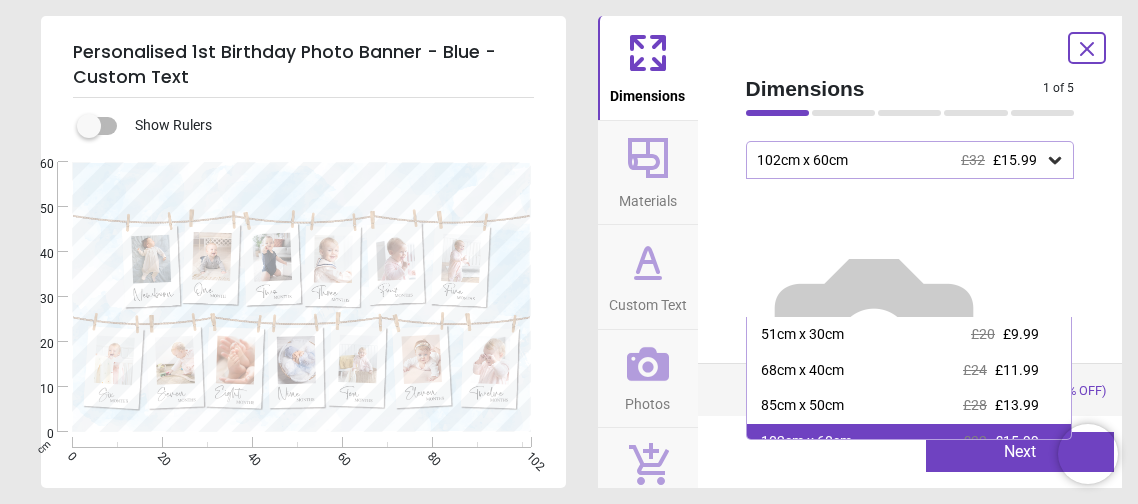 click on "102cm  x  60cm       £32 £15.99" at bounding box center (909, 442) 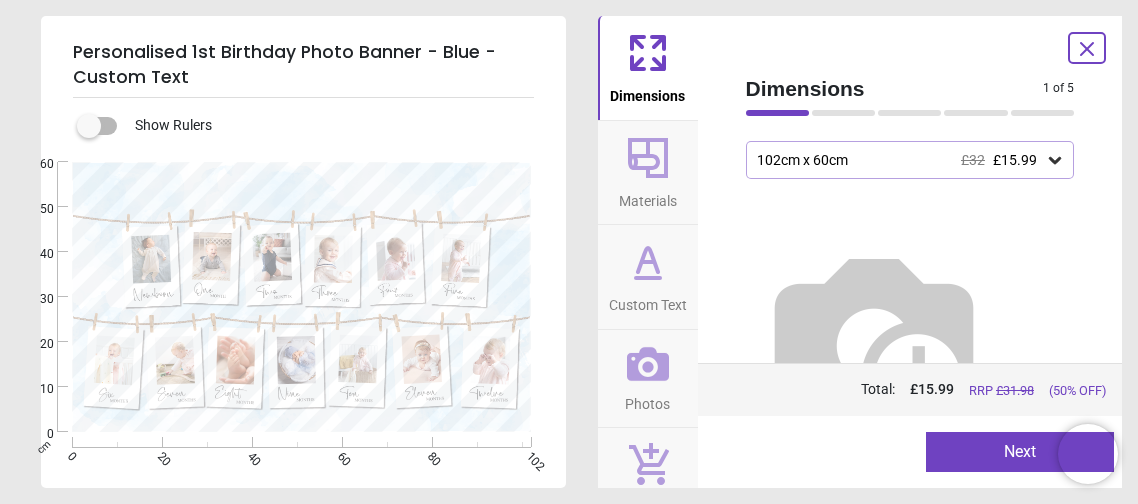 click on "Next" at bounding box center (1020, 452) 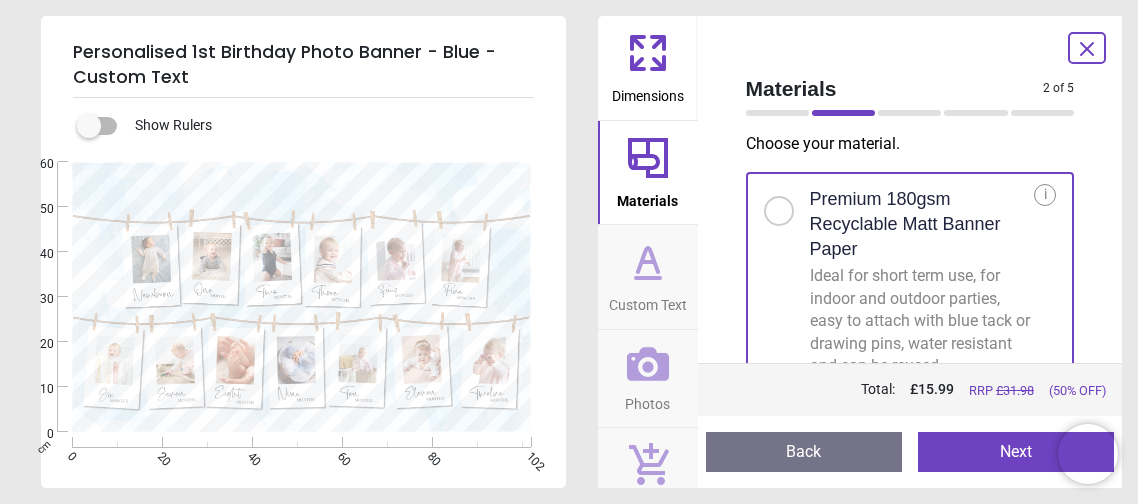 click on "Choose your material . Premium 180gsm Recyclable Matt Banner Paper Ideal for short term use, for indoor and outdoor parties, easy to attach with blue tack or drawing pins, water resistant and can be reused. £32 £15.99 i Premium 150gsm Gloss Outdoor Vinyl Banner Longer term use, for indoors and outdoors, easy to attach with blue tack or drawing pins, waterproof and can be reused. £32 £15.99 i" at bounding box center [910, 248] 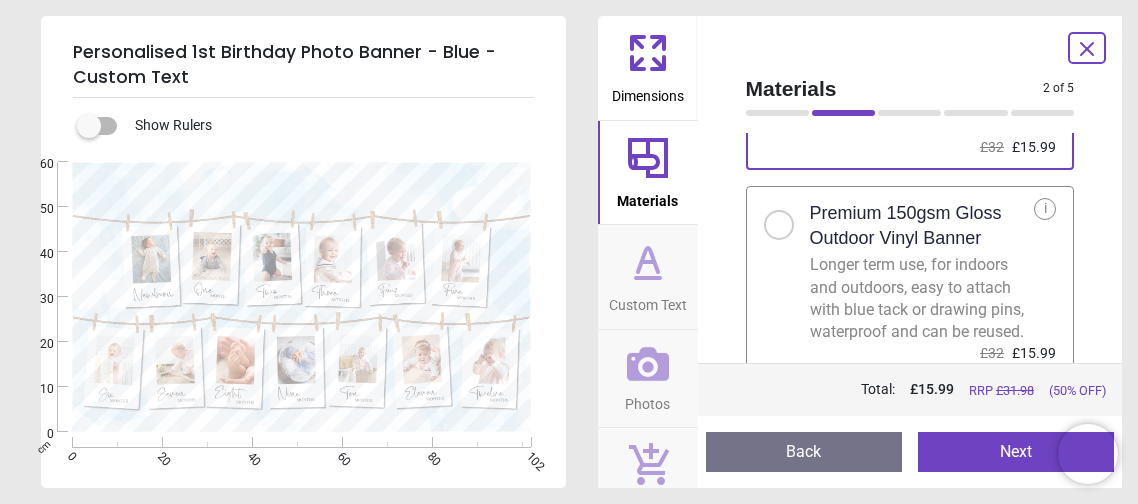 scroll, scrollTop: 239, scrollLeft: 0, axis: vertical 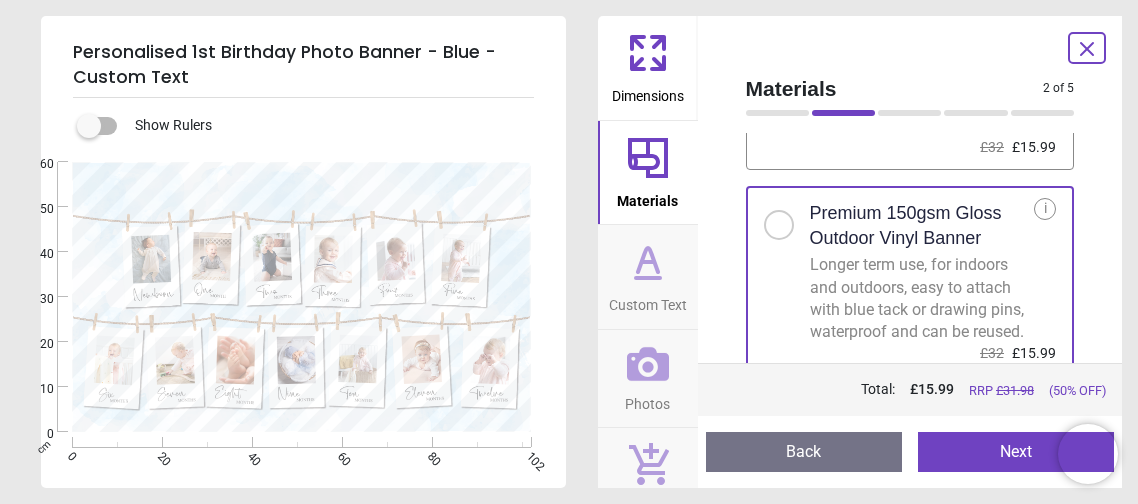 click on "Choose your material . Premium 180gsm Recyclable Matt Banner Paper Ideal for short term use, for indoor and outdoor parties, easy to attach with blue tack or drawing pins, water resistant and can be reused. £32 £15.99 i Premium 150gsm Gloss Outdoor Vinyl Banner Longer term use, for indoors and outdoors, easy to attach with blue tack or drawing pins, waterproof and can be reused. £32 £15.99 i" at bounding box center (910, 248) 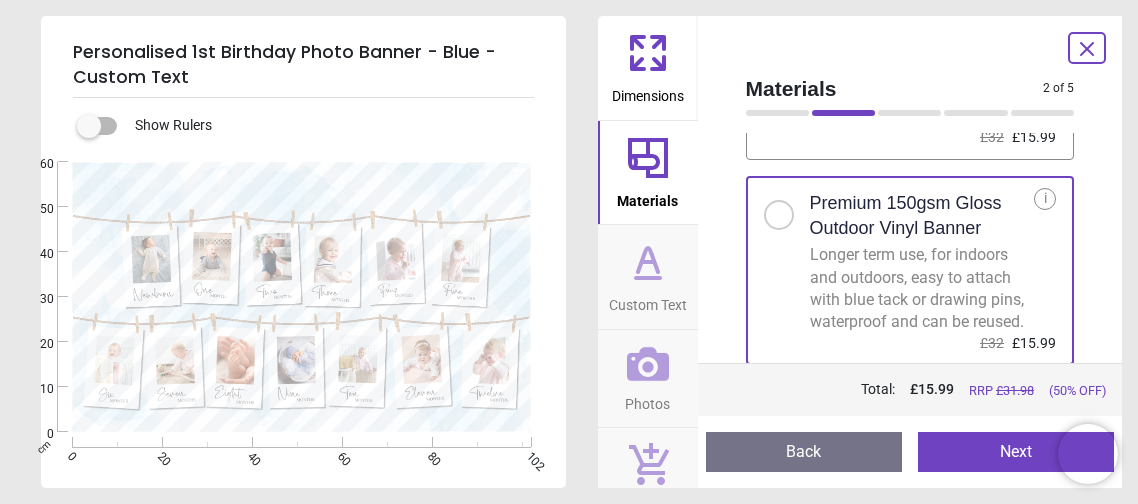 click on "Next" at bounding box center [1016, 452] 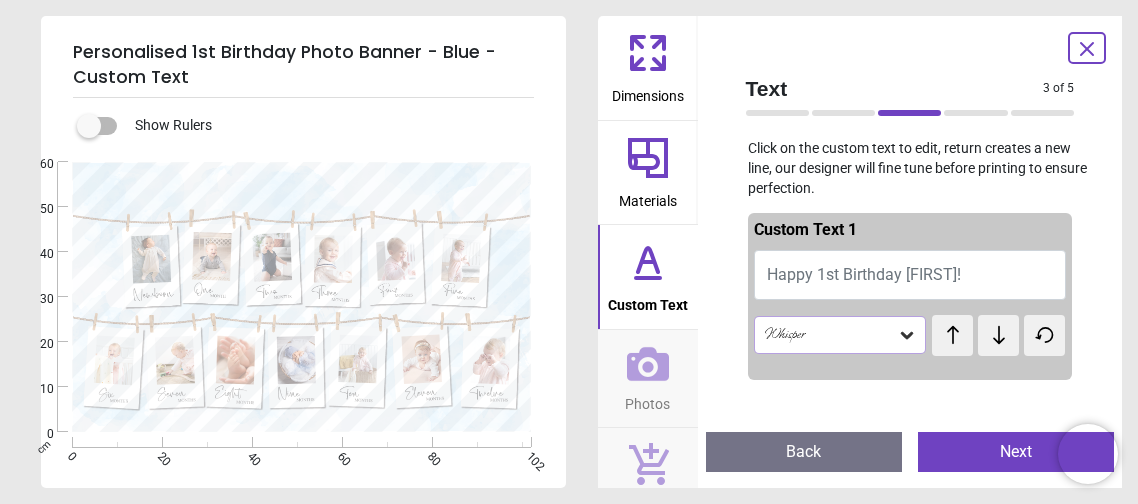 click on "Happy 1st Birthday Ben!" at bounding box center (864, 274) 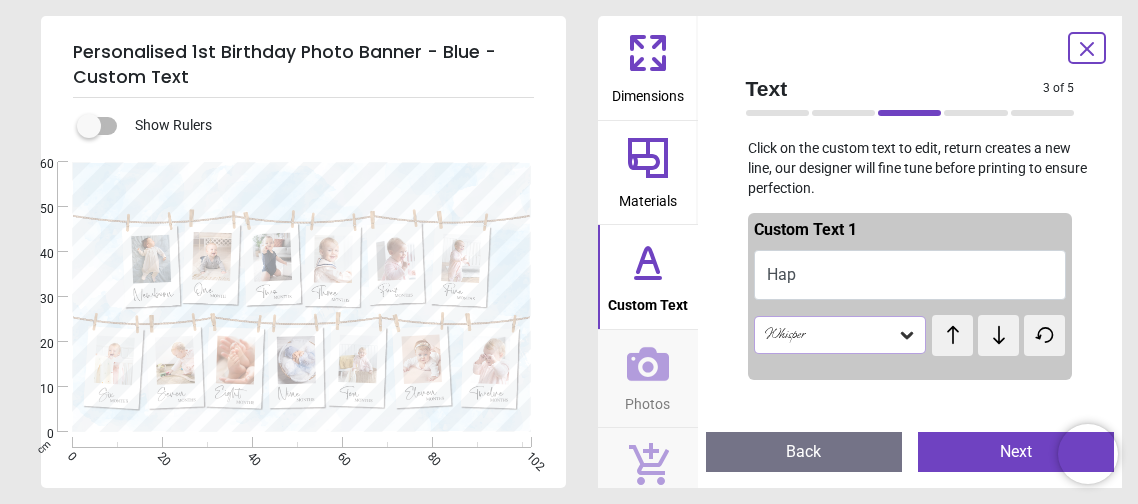 type on "*" 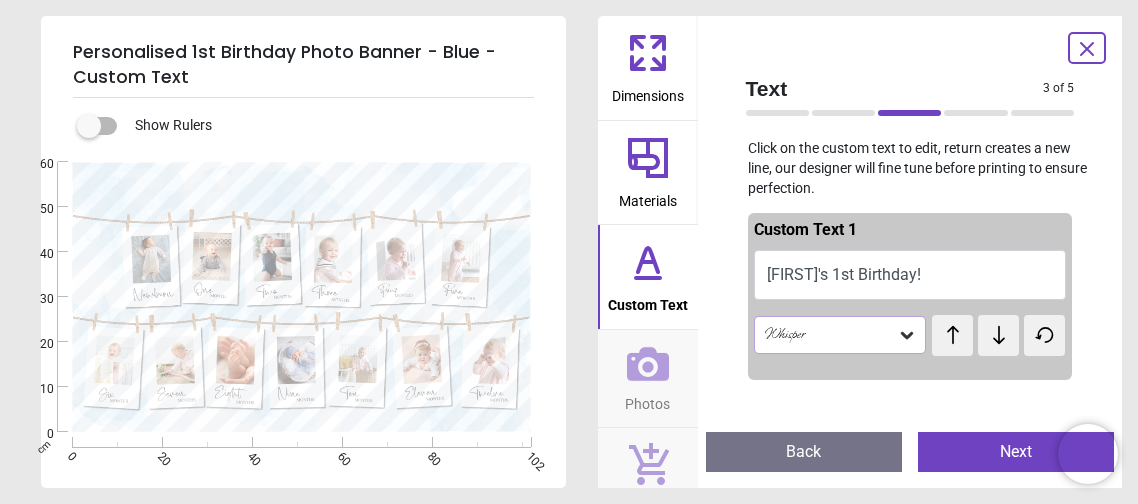 type on "**********" 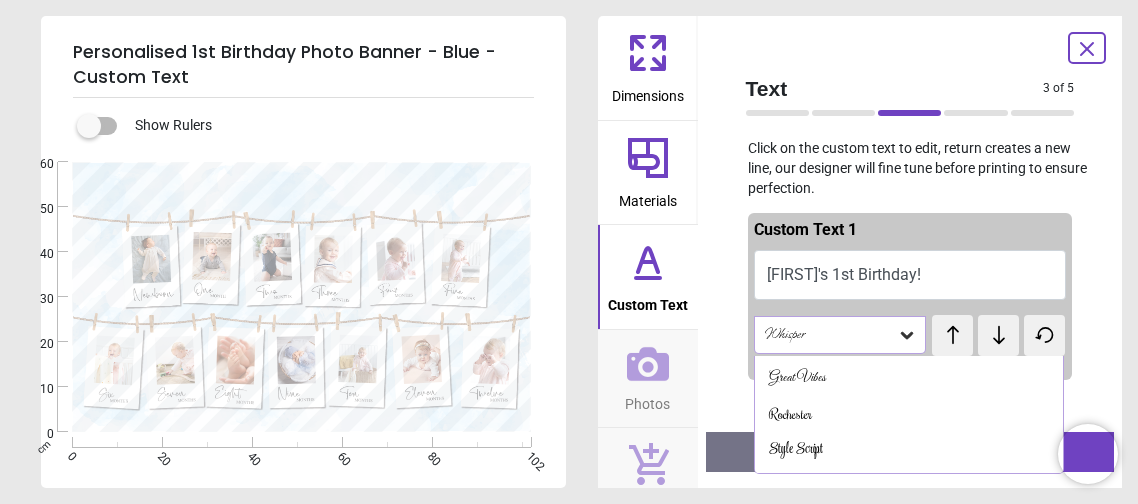 scroll, scrollTop: 274, scrollLeft: 0, axis: vertical 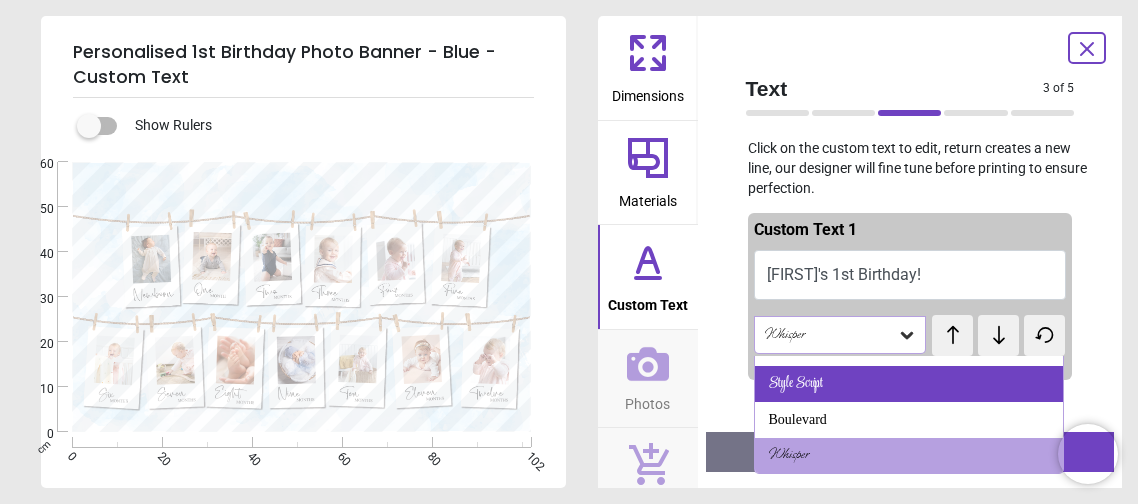 click on "Style Script" at bounding box center (909, 384) 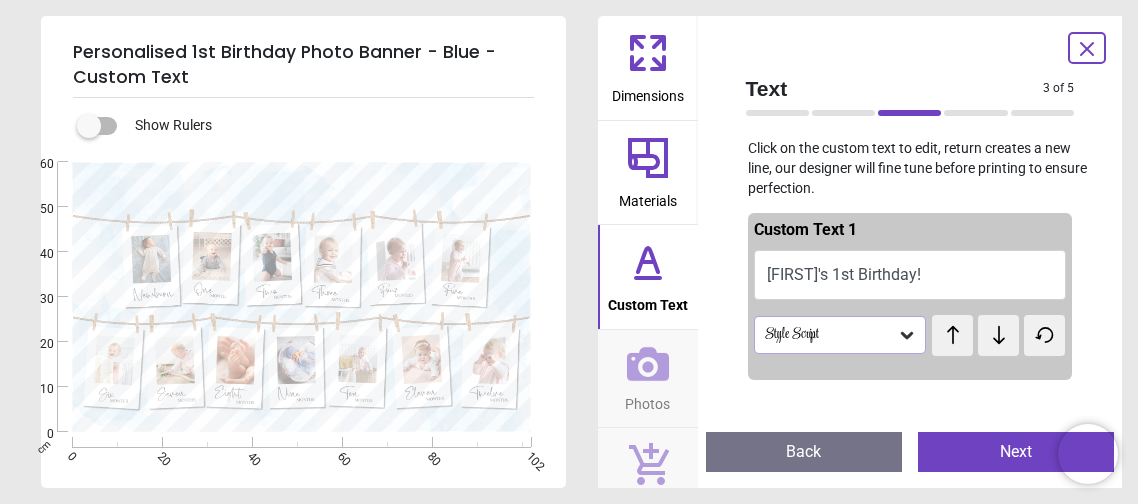 click on "Style Script" at bounding box center (830, 335) 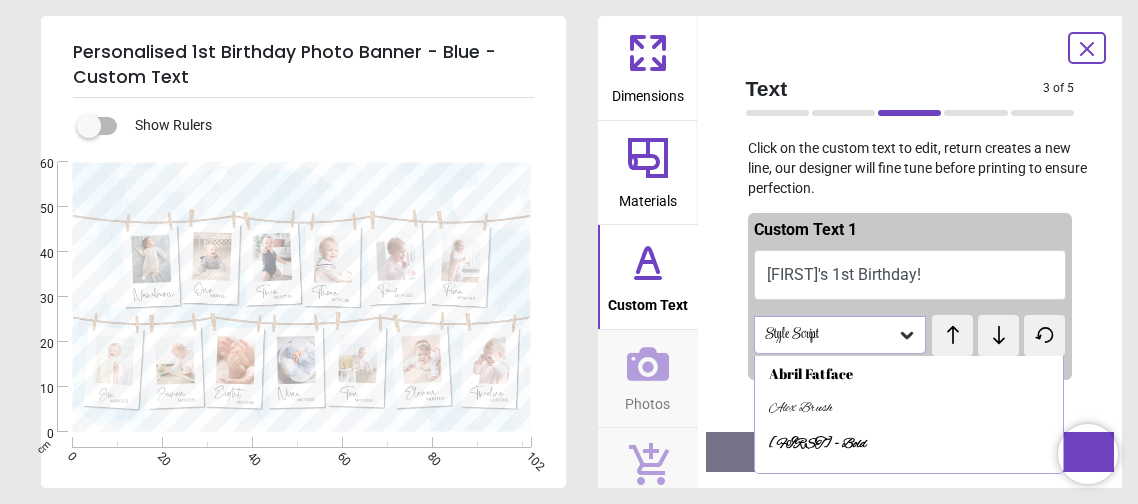 scroll, scrollTop: 203, scrollLeft: 0, axis: vertical 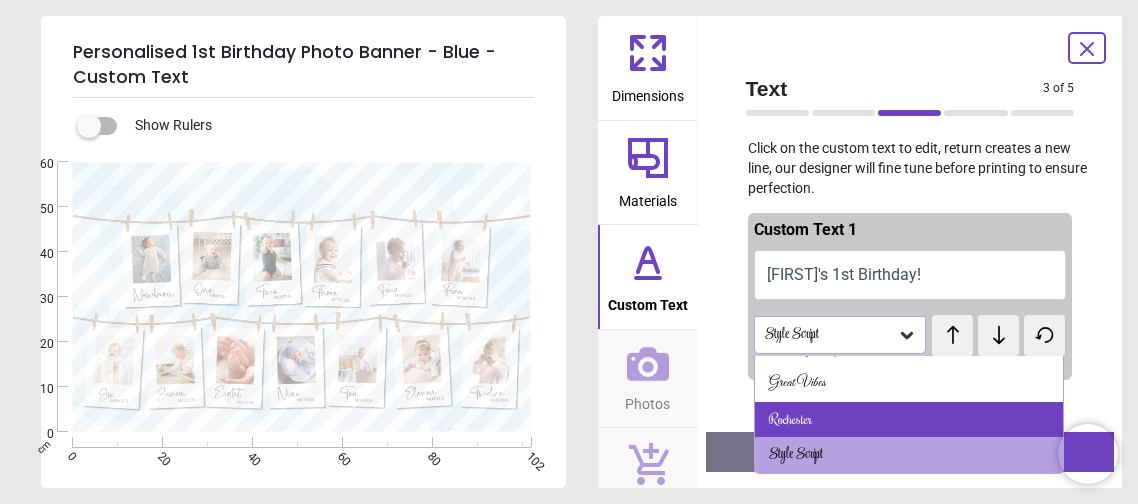click on "Rochester" at bounding box center [790, 420] 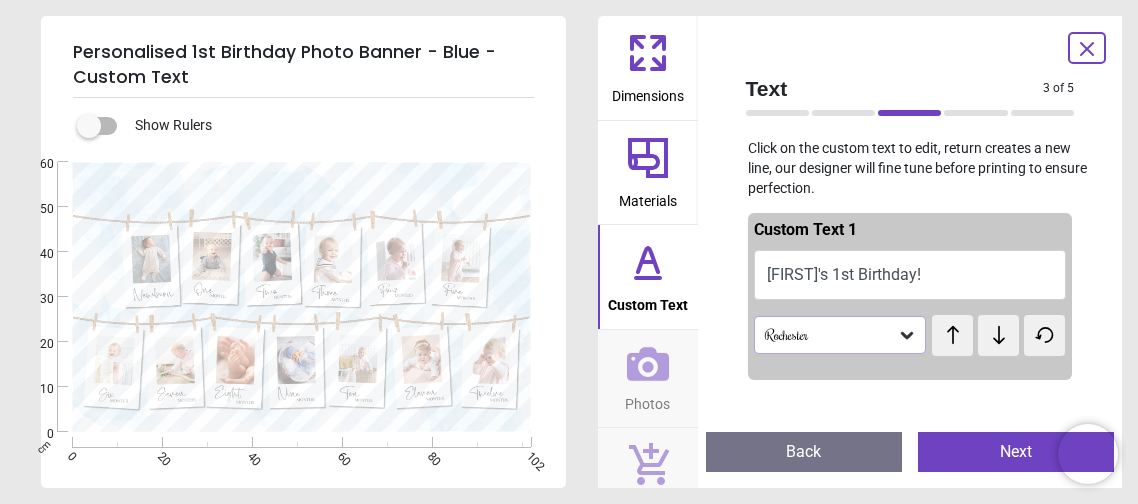 click on "Rochester" at bounding box center [830, 335] 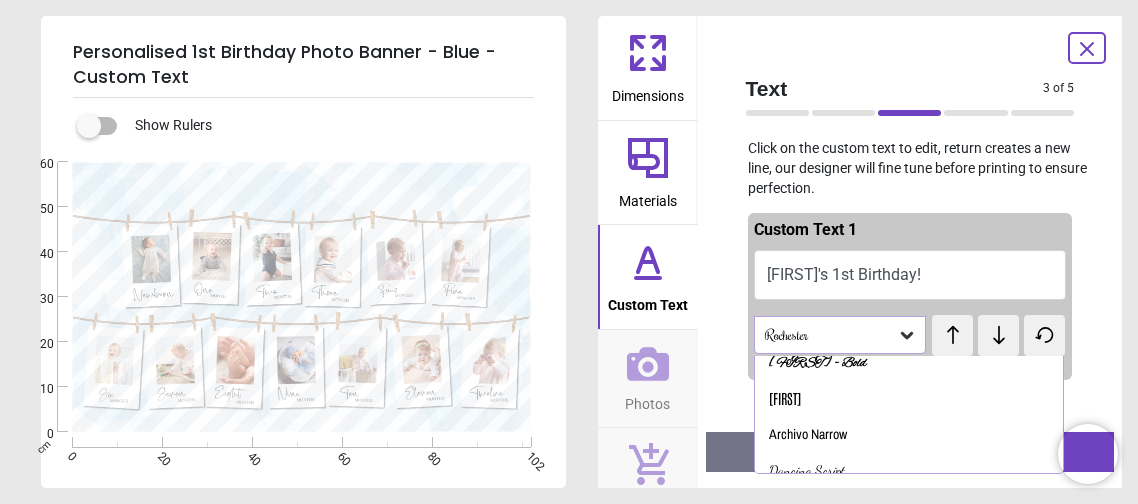 scroll, scrollTop: 167, scrollLeft: 0, axis: vertical 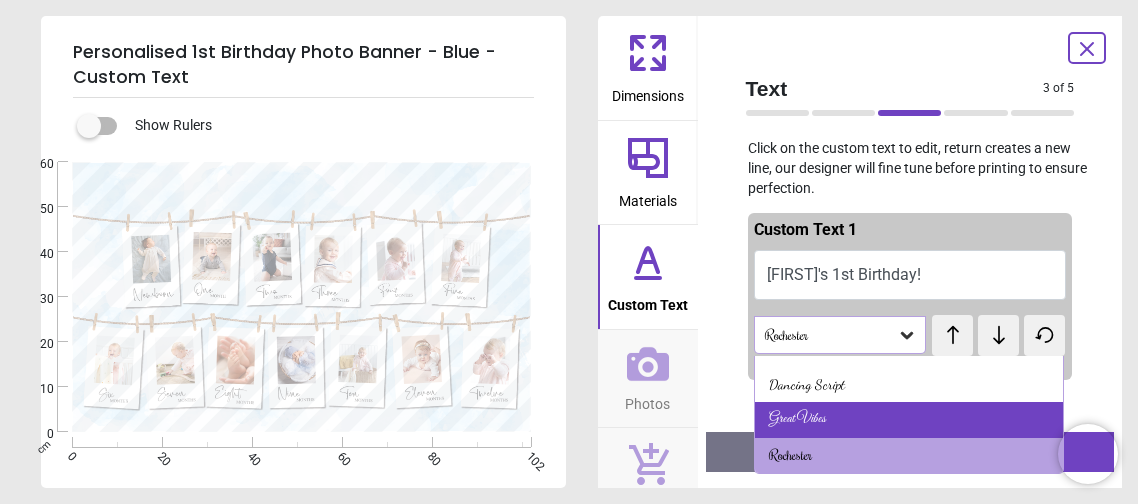 click on "Great Vibes" at bounding box center [909, 420] 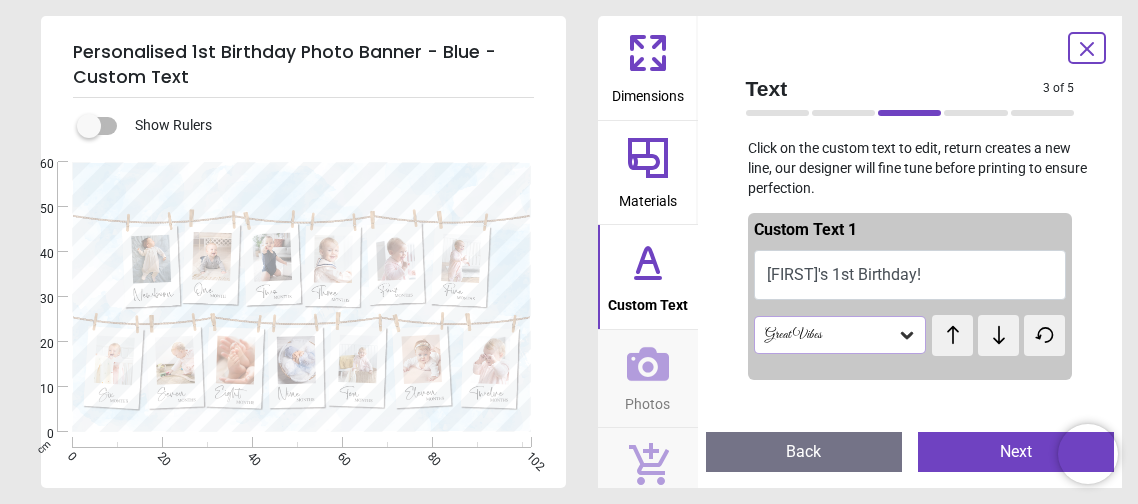 click on "Great Vibes" at bounding box center (840, 335) 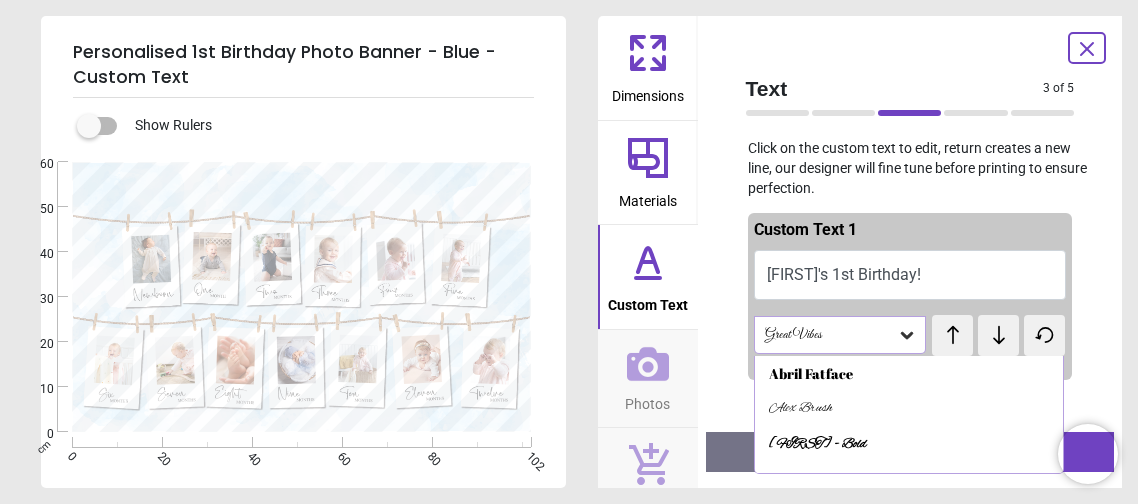 scroll, scrollTop: 131, scrollLeft: 0, axis: vertical 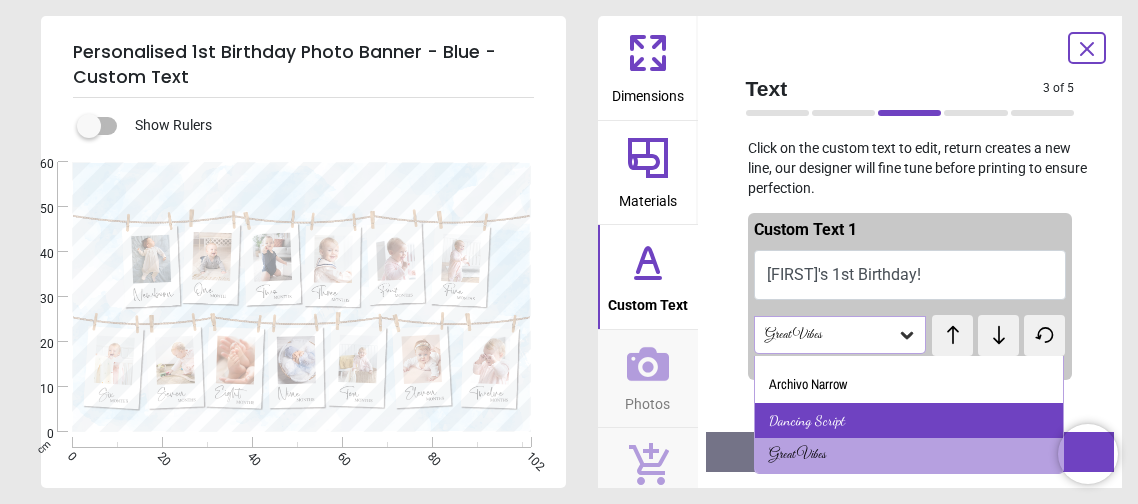 click on "Dancing Script" at bounding box center [909, 421] 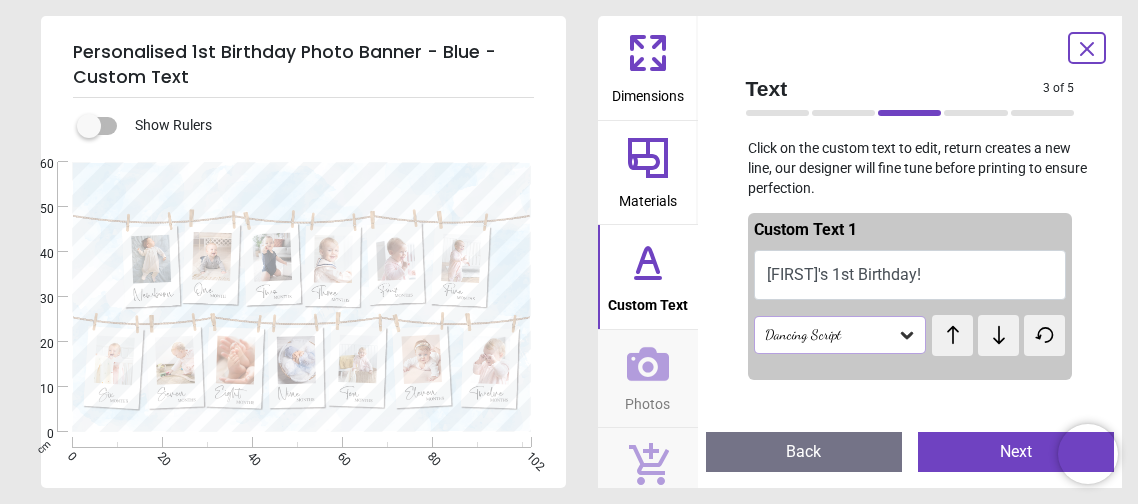 click on "Dancing Script" at bounding box center [830, 335] 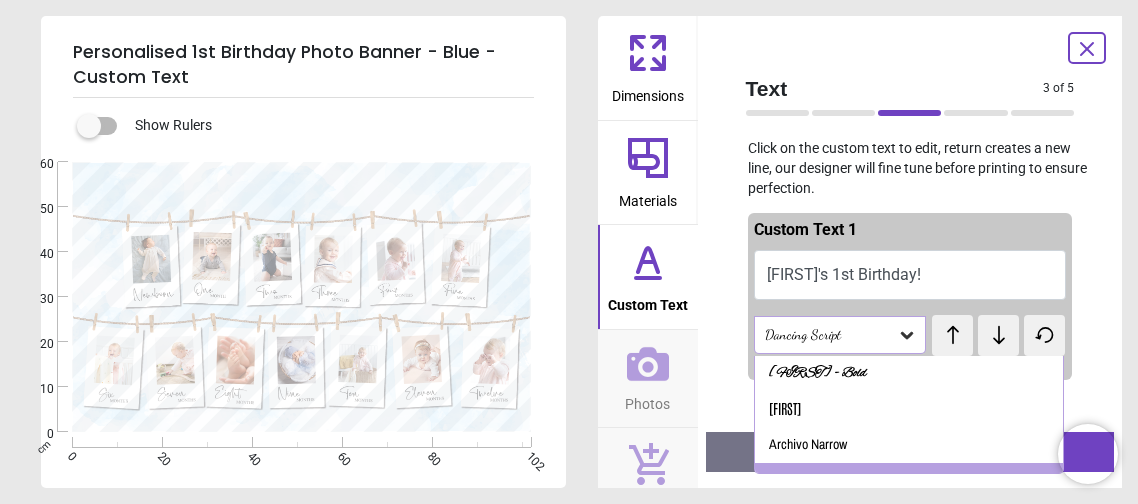 scroll, scrollTop: 96, scrollLeft: 0, axis: vertical 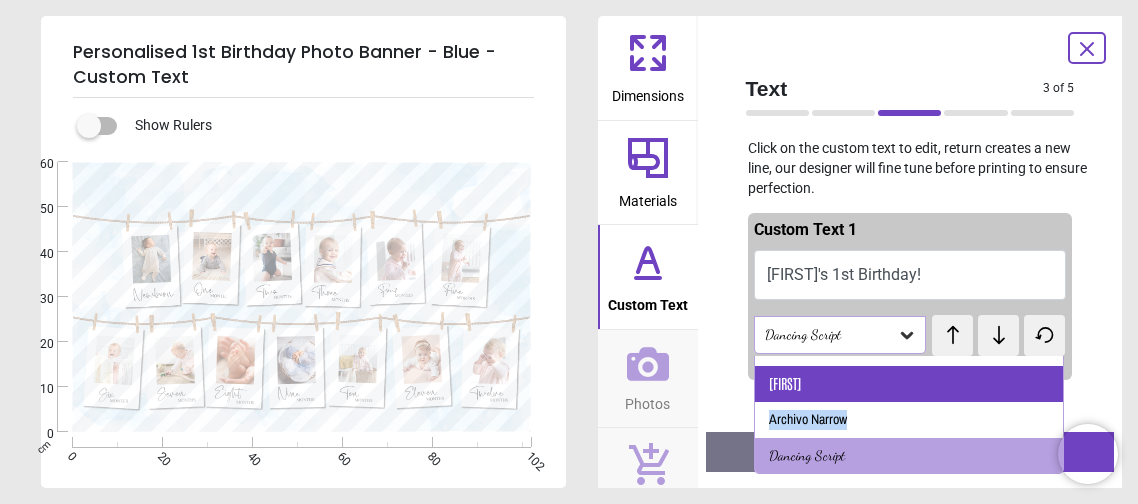 drag, startPoint x: 1040, startPoint y: 432, endPoint x: 1031, endPoint y: 378, distance: 54.74486 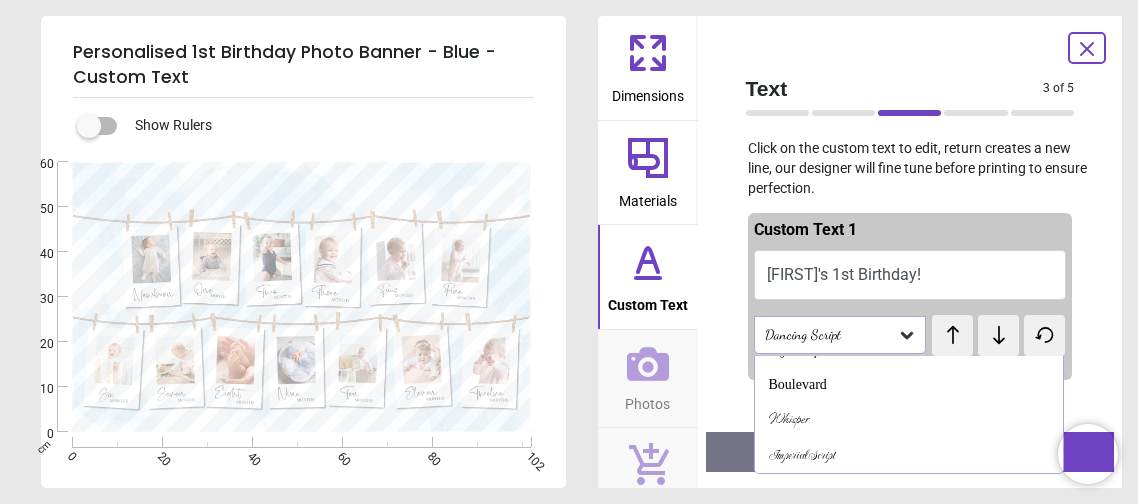 scroll, scrollTop: 309, scrollLeft: 0, axis: vertical 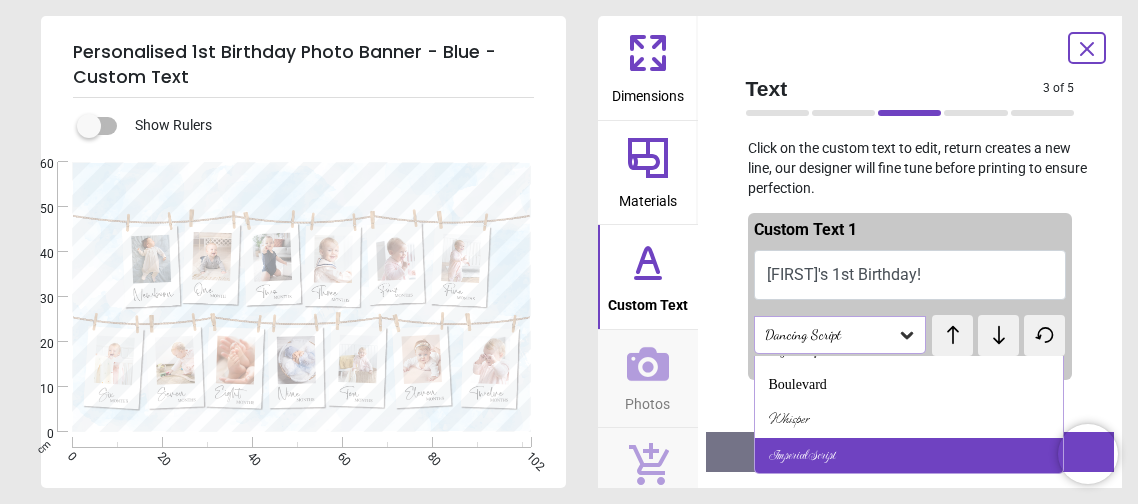 click on "Imperial Script" at bounding box center (909, 456) 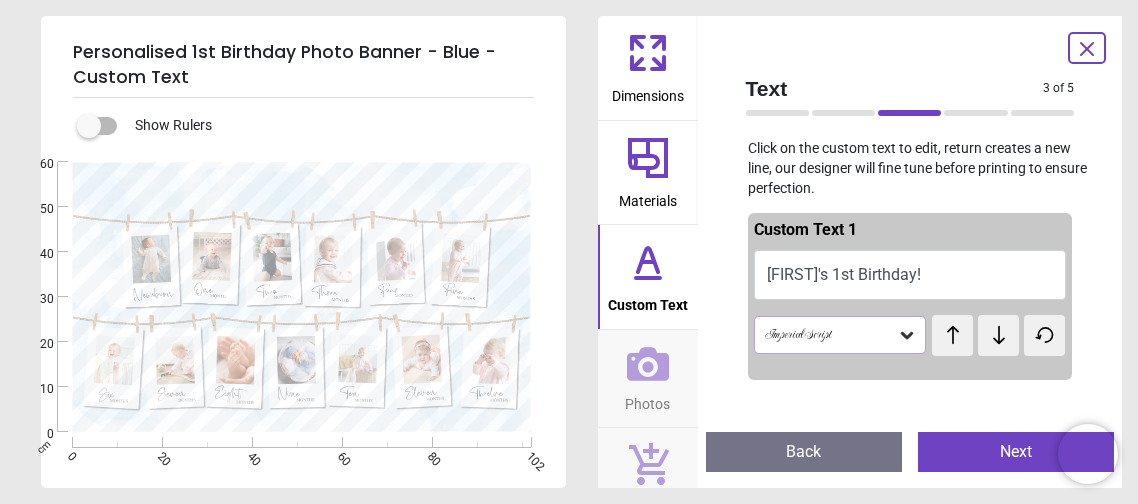 click on "Imperial Script" at bounding box center (830, 335) 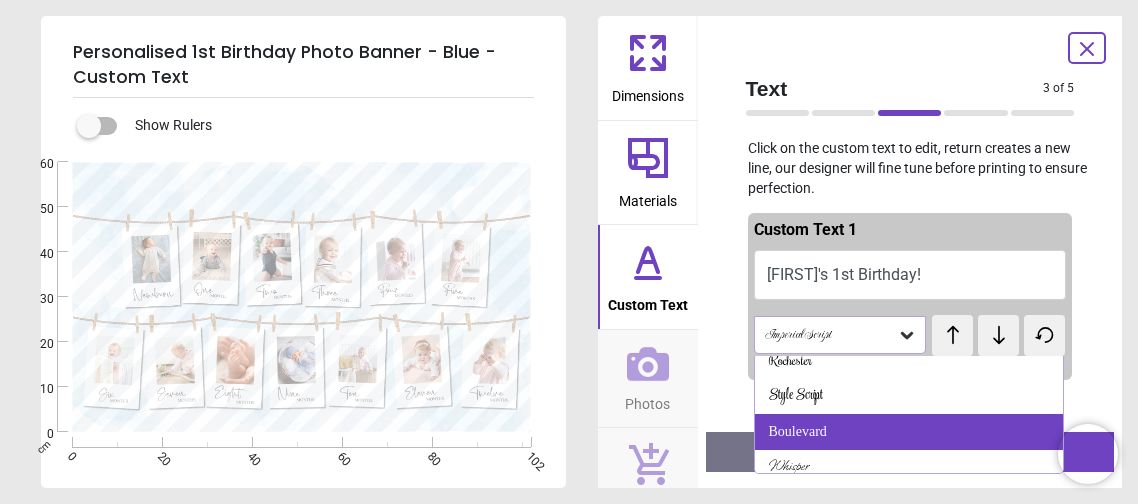 scroll, scrollTop: 309, scrollLeft: 0, axis: vertical 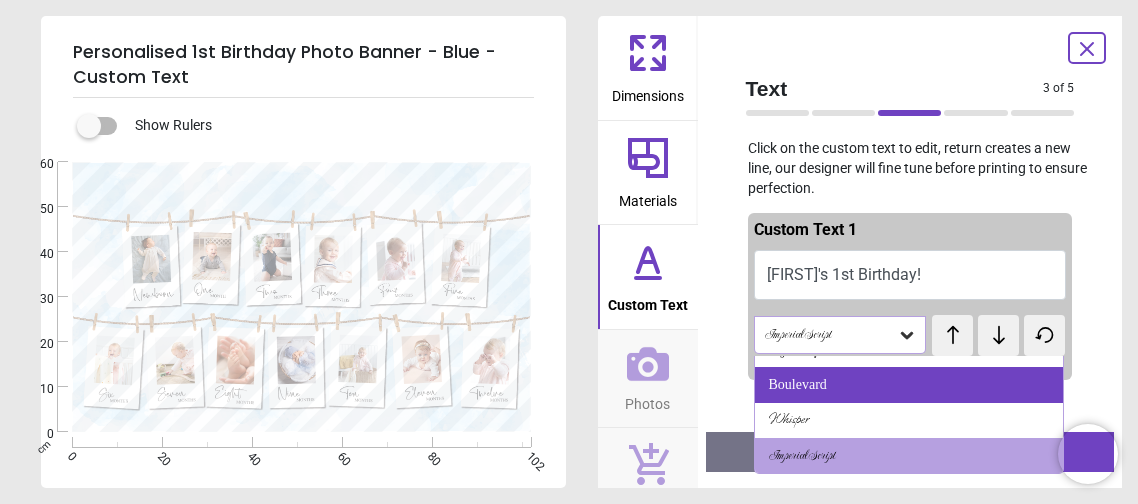click on "Boulevard" at bounding box center [909, 385] 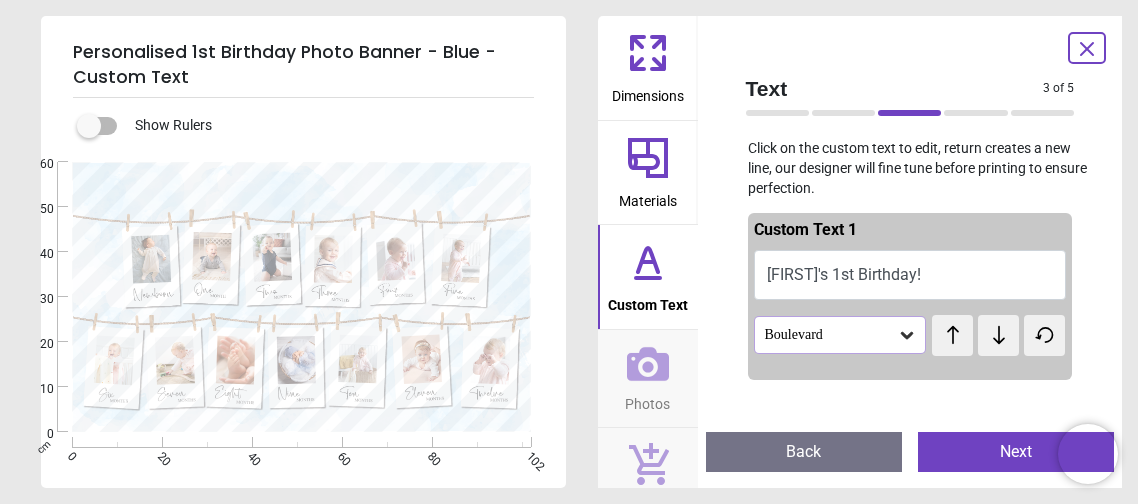 click on "Boulevard" at bounding box center (840, 335) 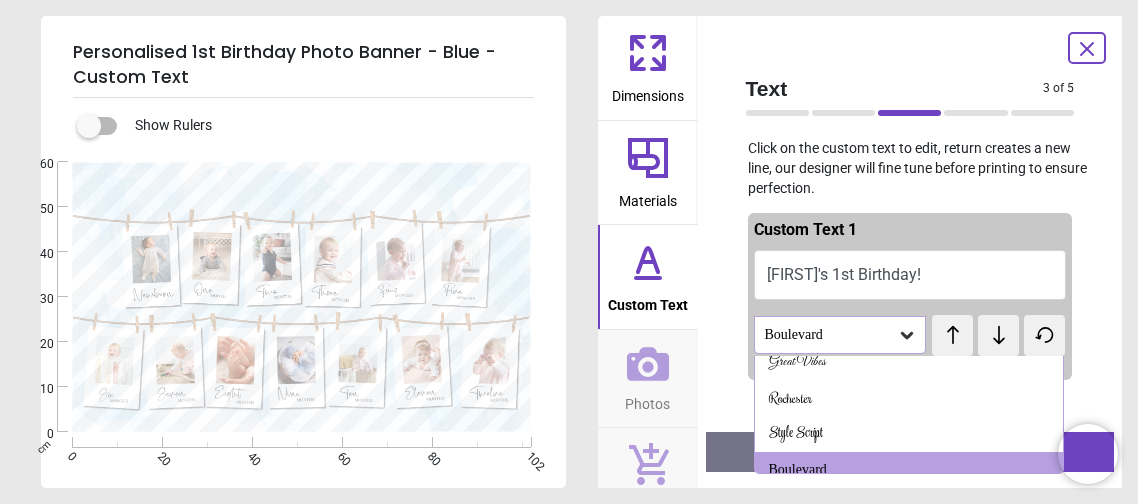 scroll, scrollTop: 239, scrollLeft: 0, axis: vertical 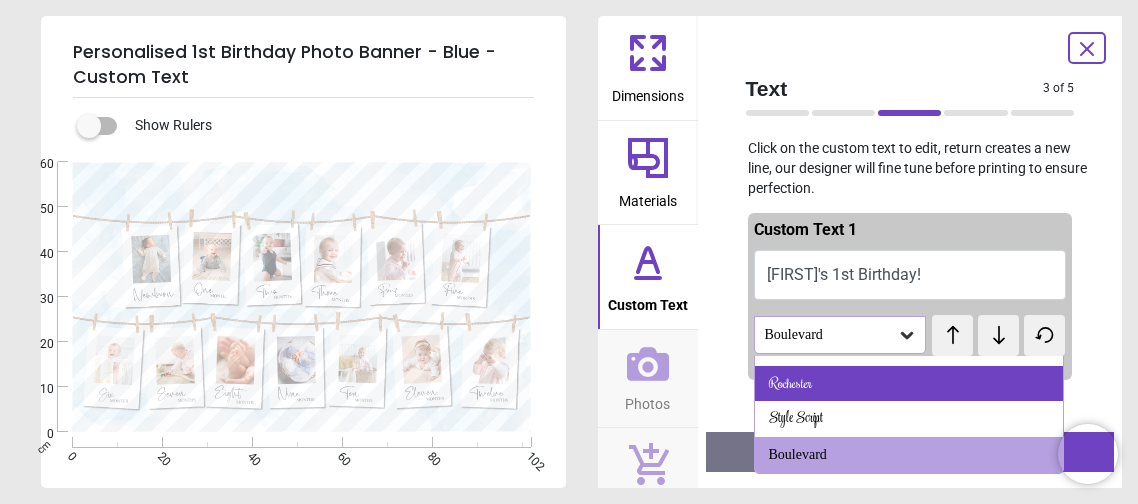 click on "Rochester" at bounding box center [909, 384] 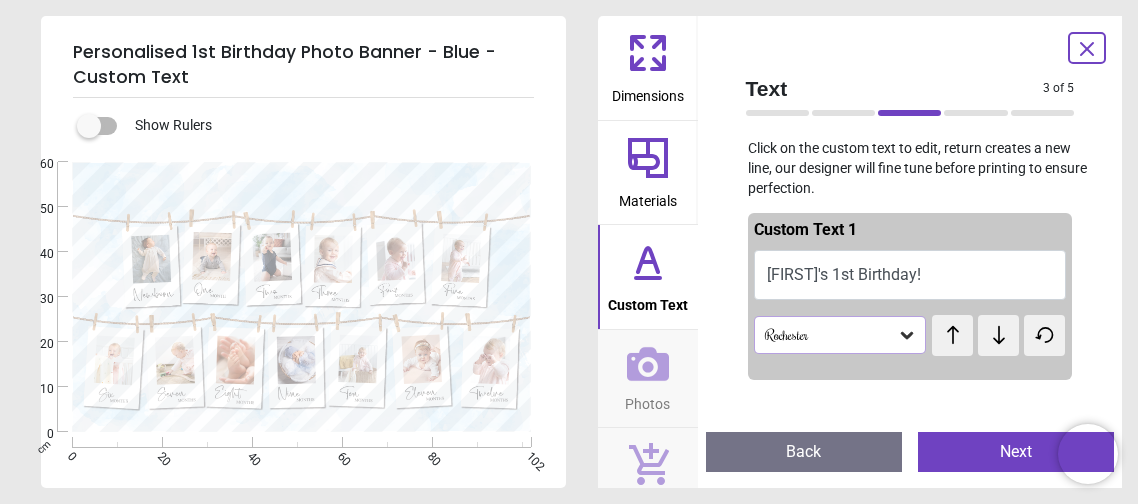 click at bounding box center [952, 335] 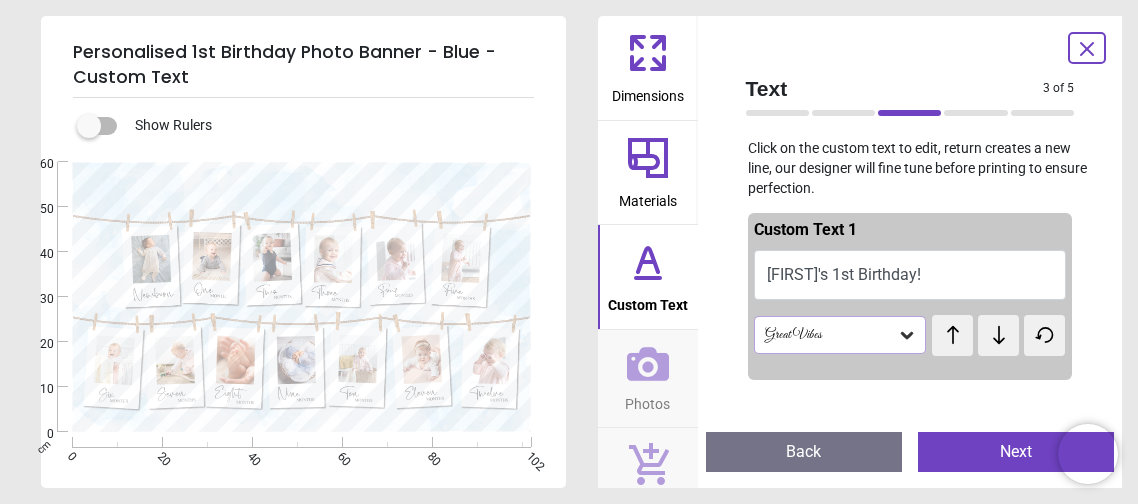 click 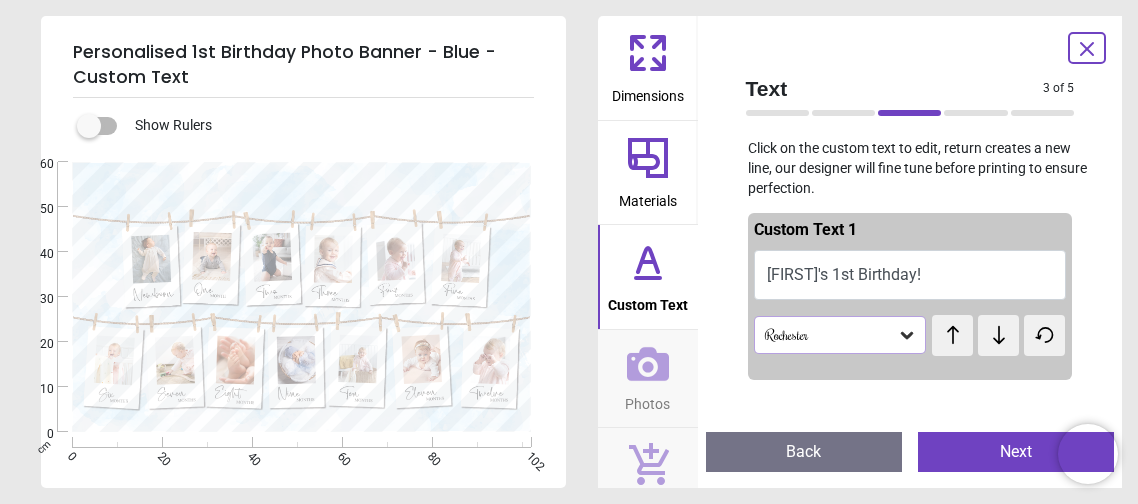 click 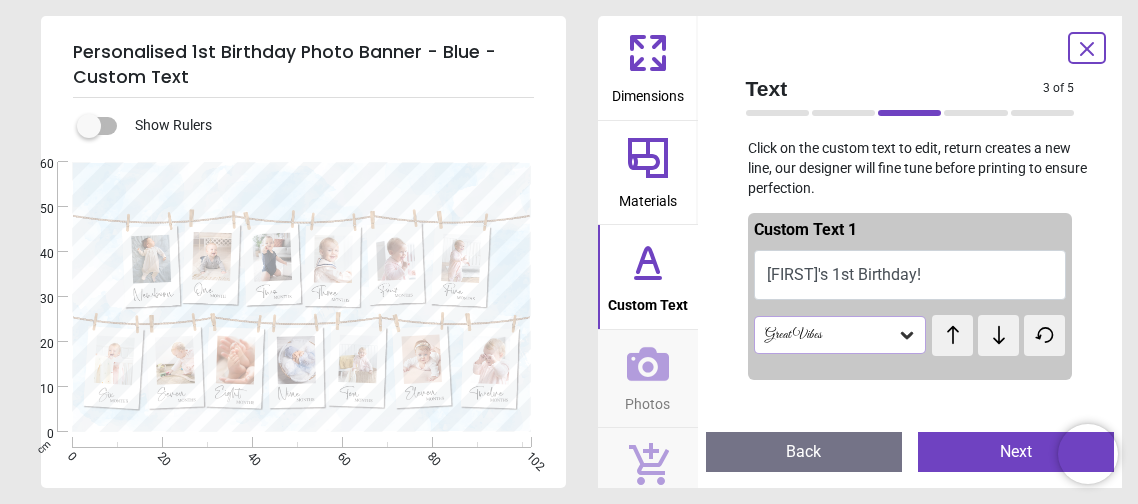 click 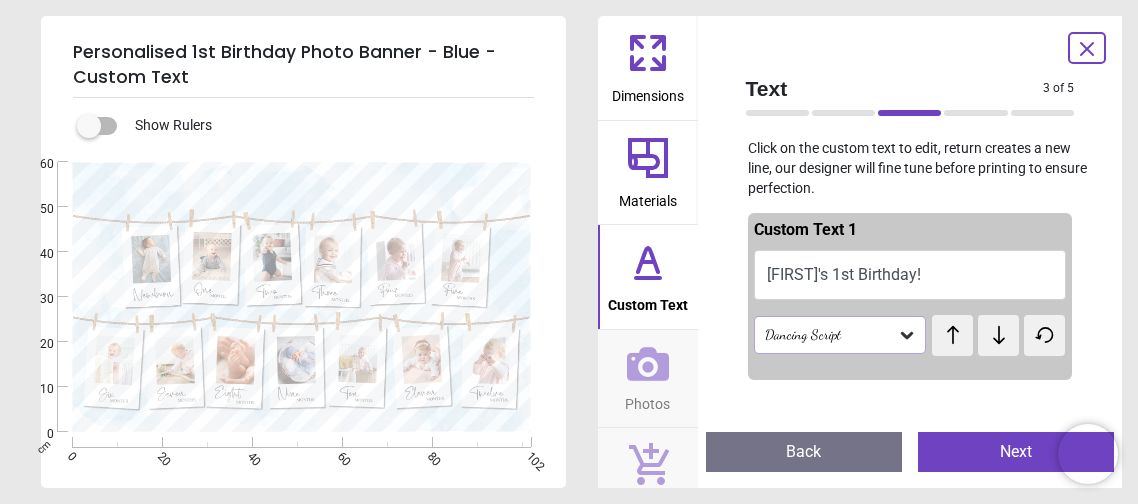 click 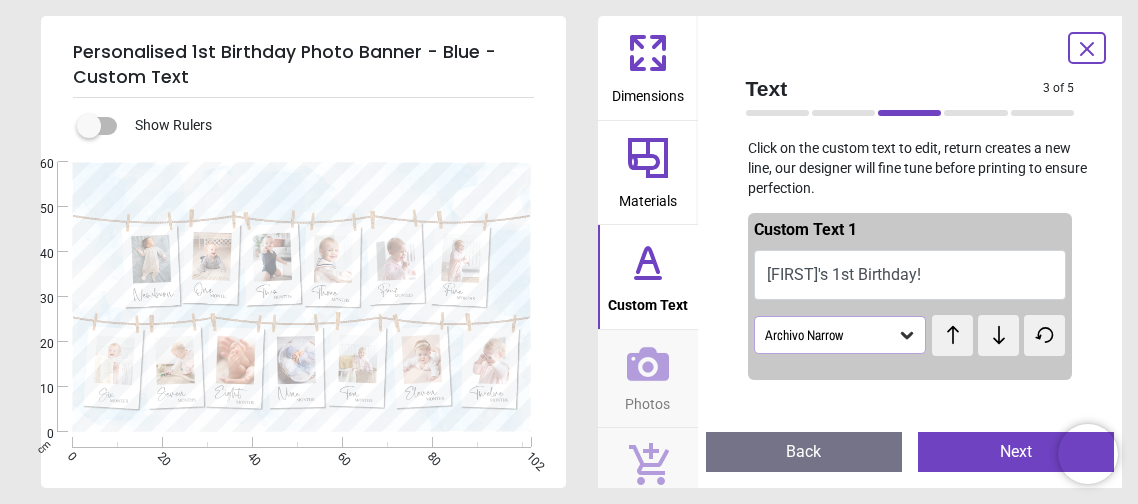 click 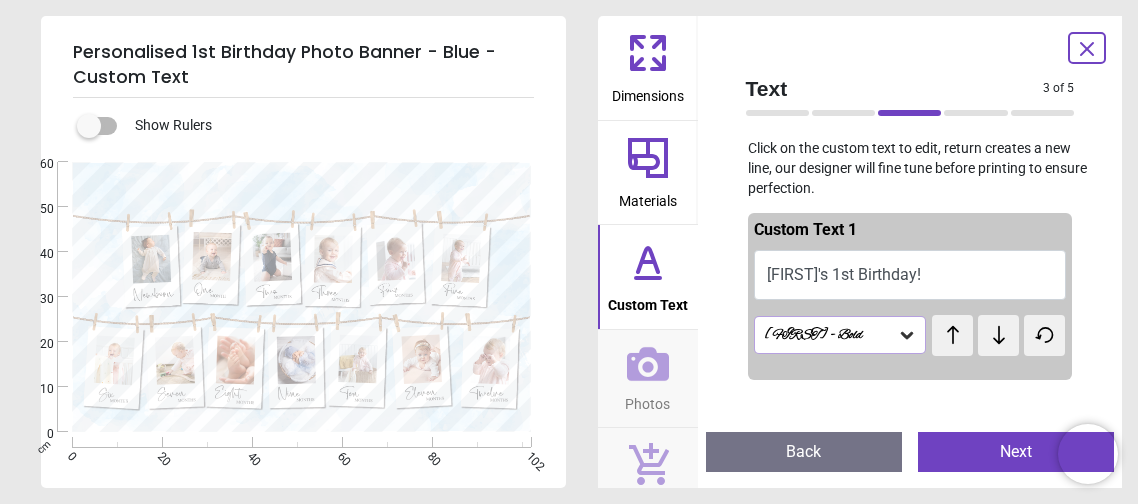 click on "test test" at bounding box center [950, 327] 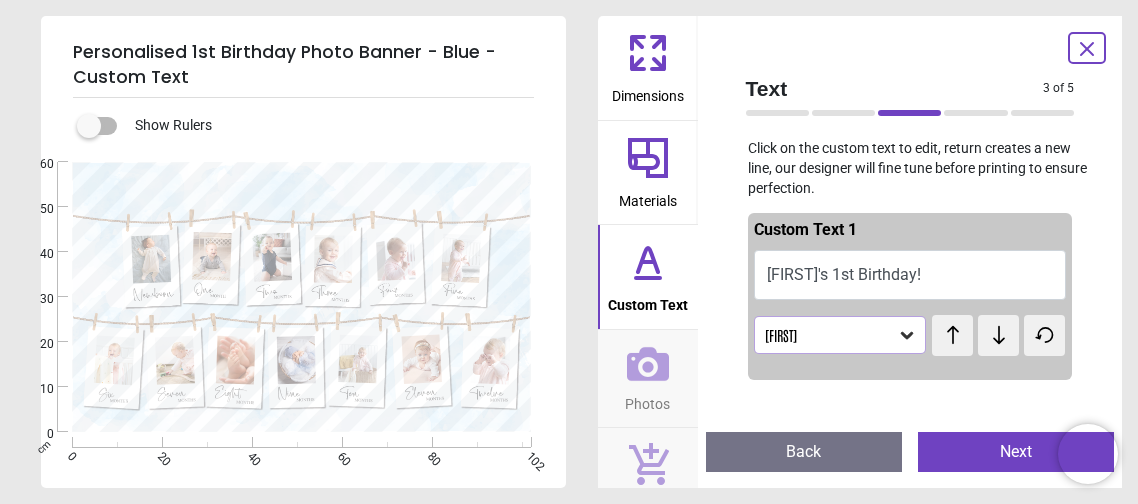 click 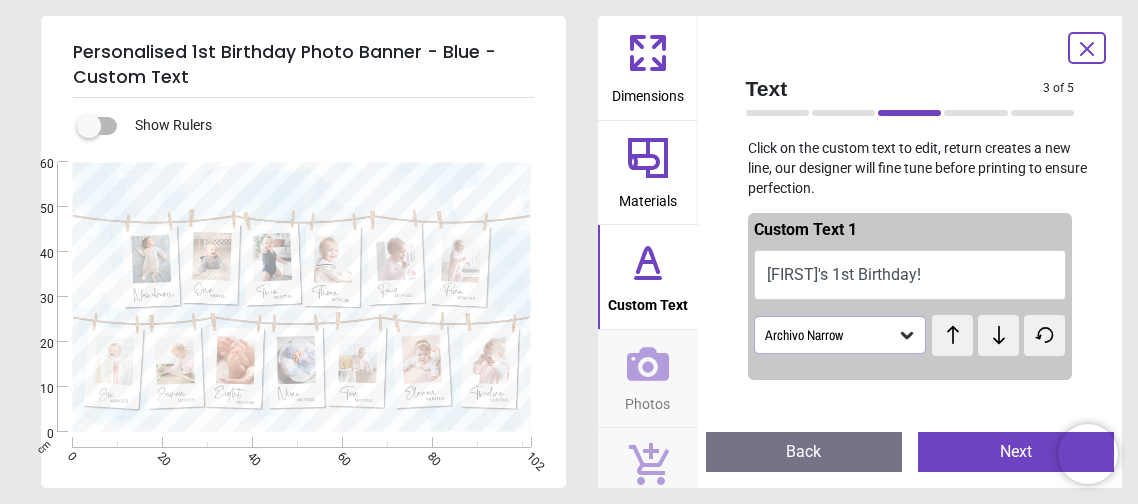 click 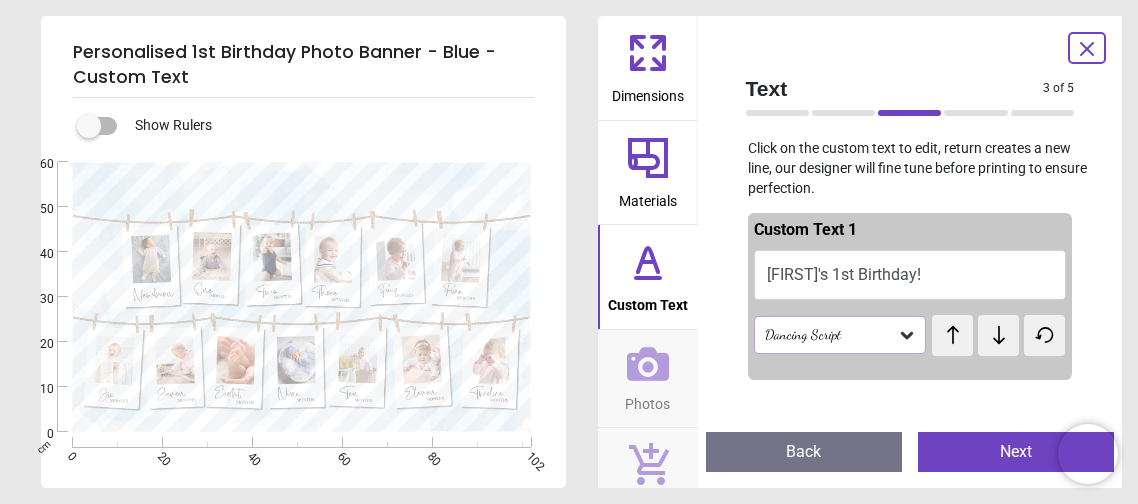 click 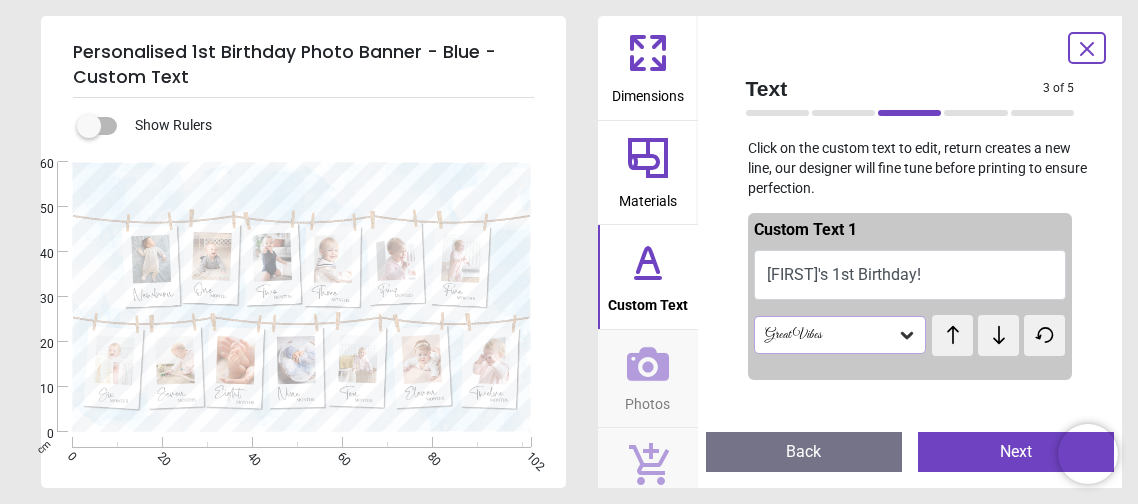 click 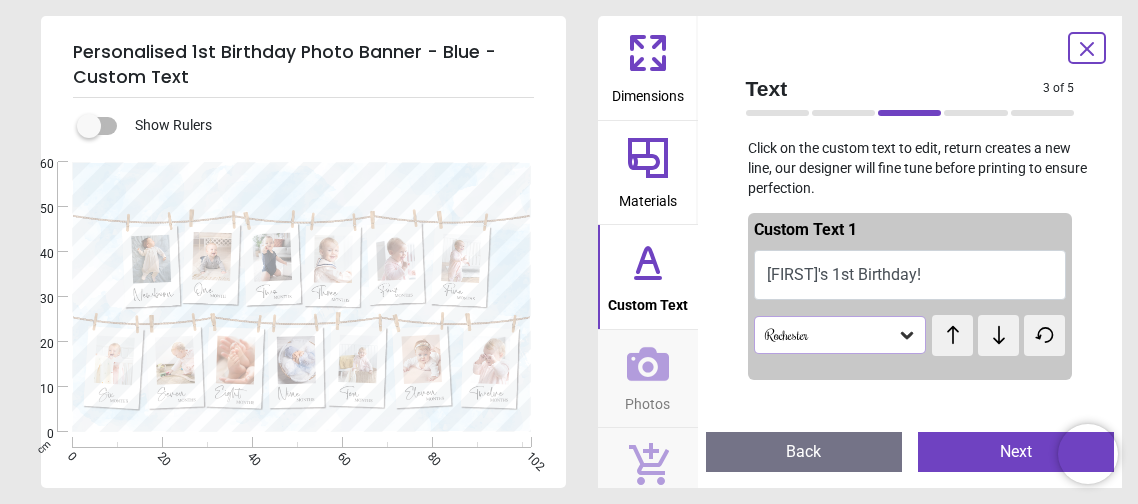 click on "test test" at bounding box center (946, 326) 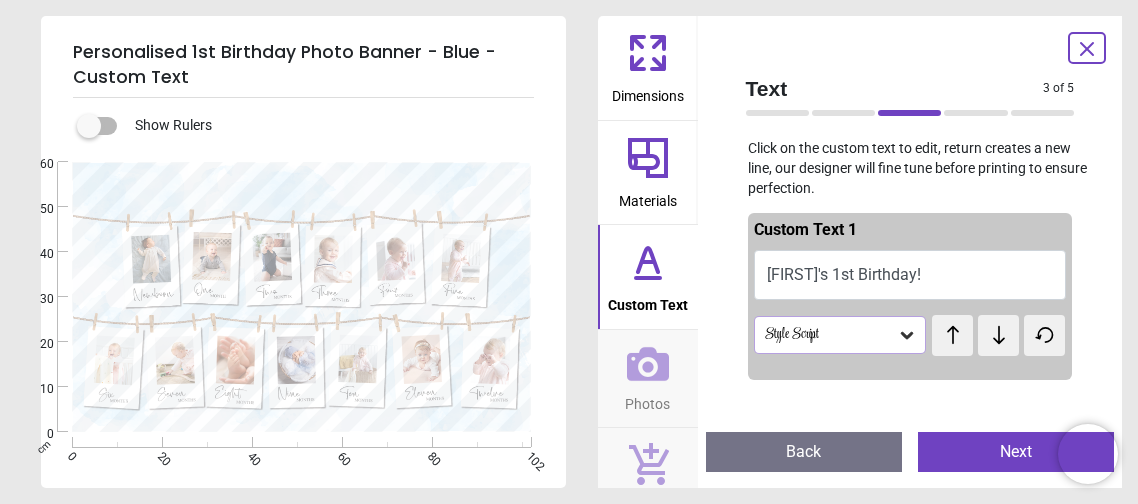 click 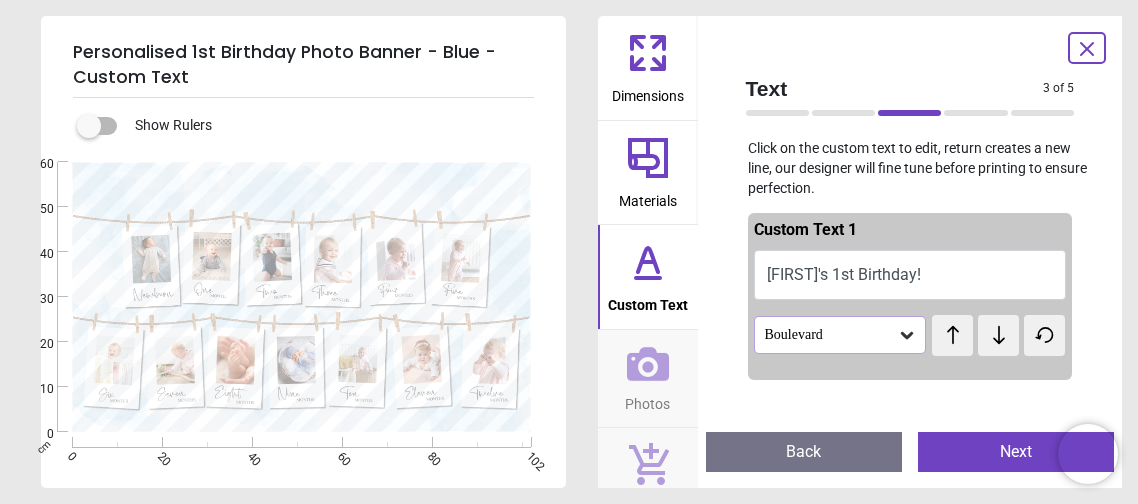 click 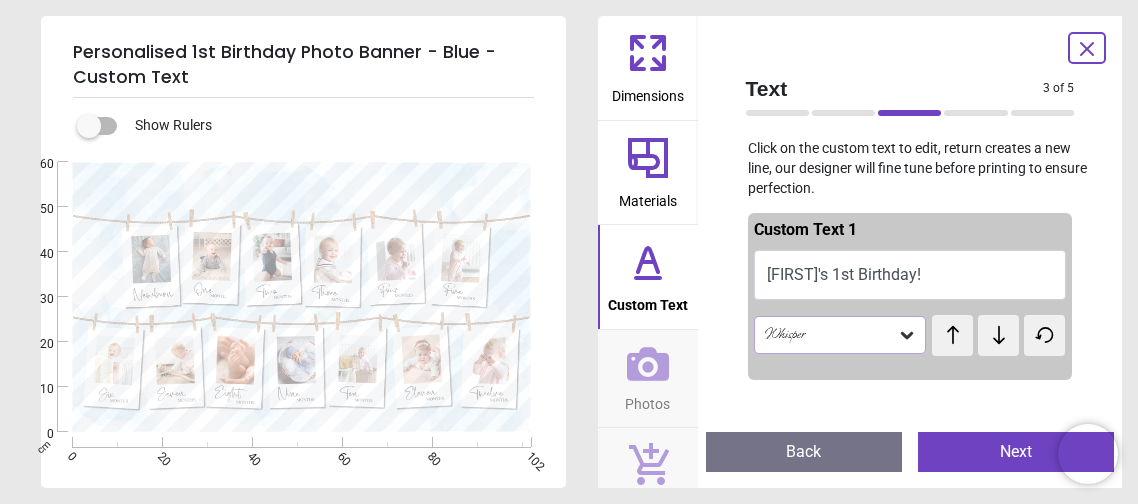 click 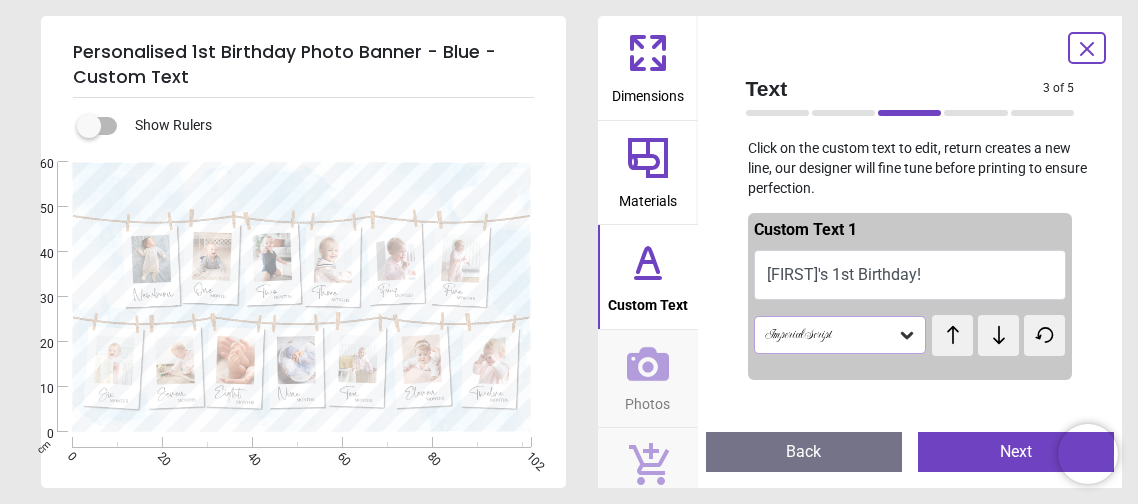 click 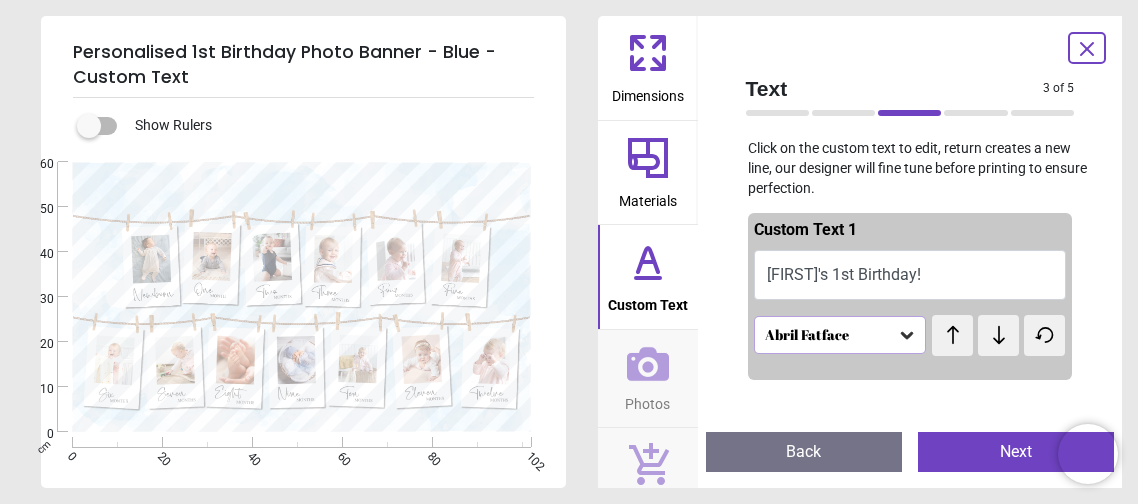 click 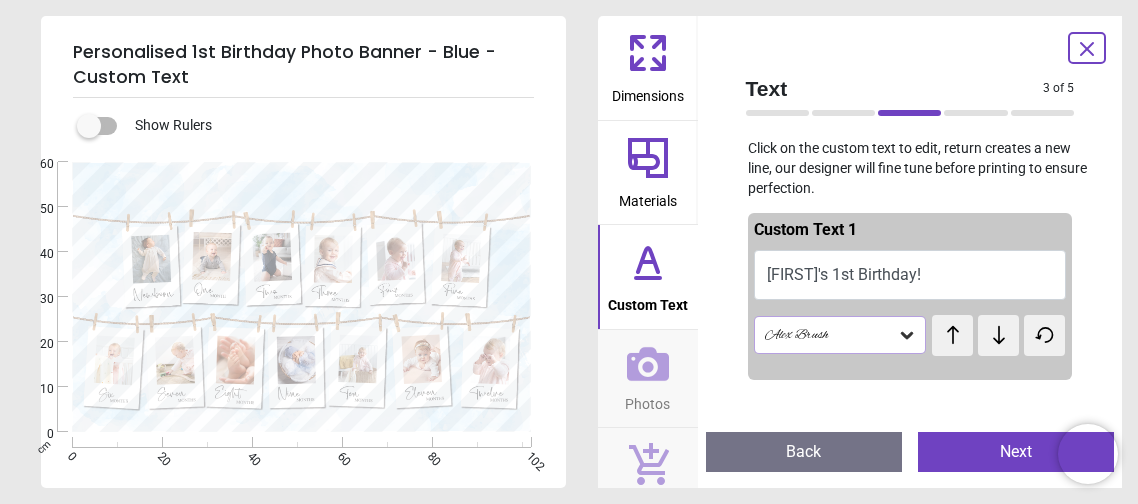 click 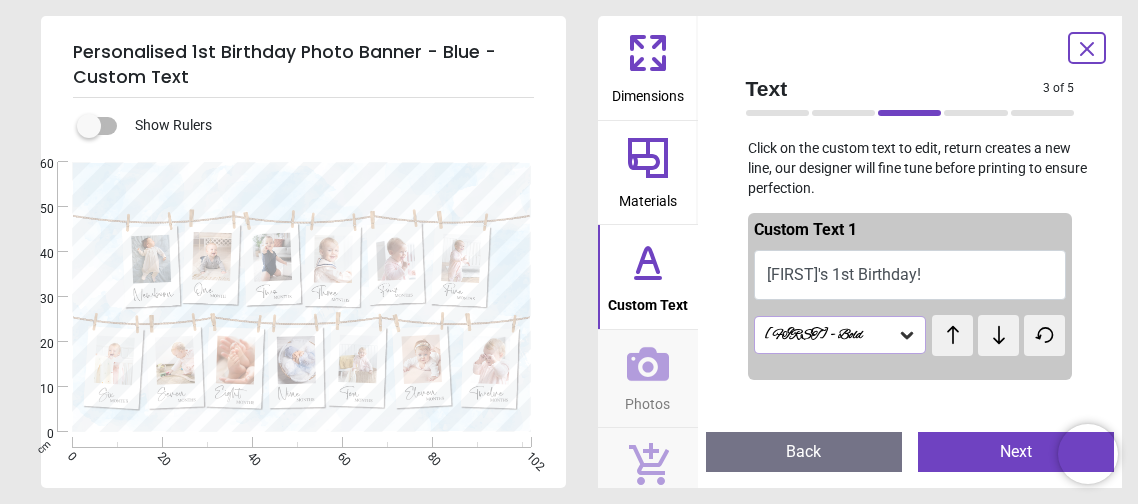 click 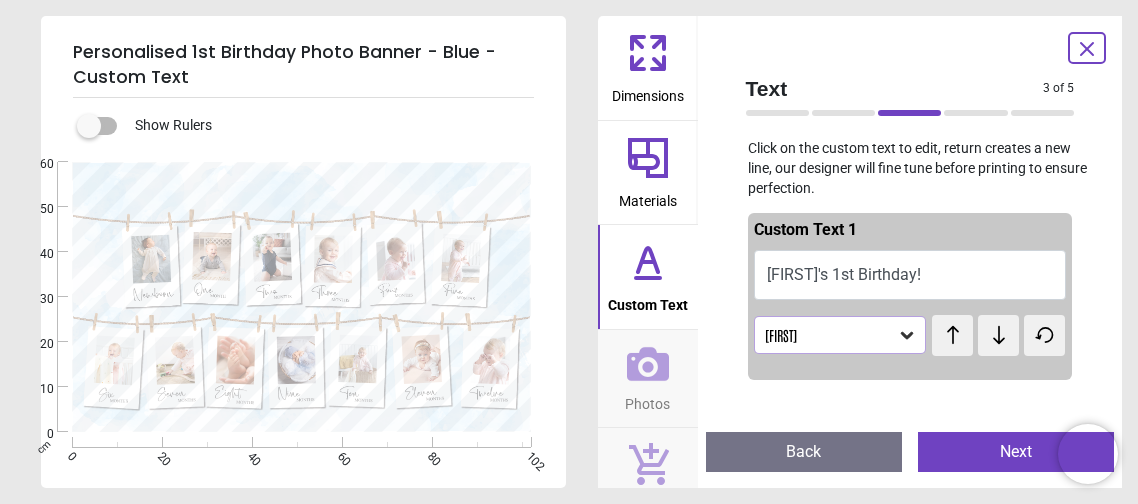 click 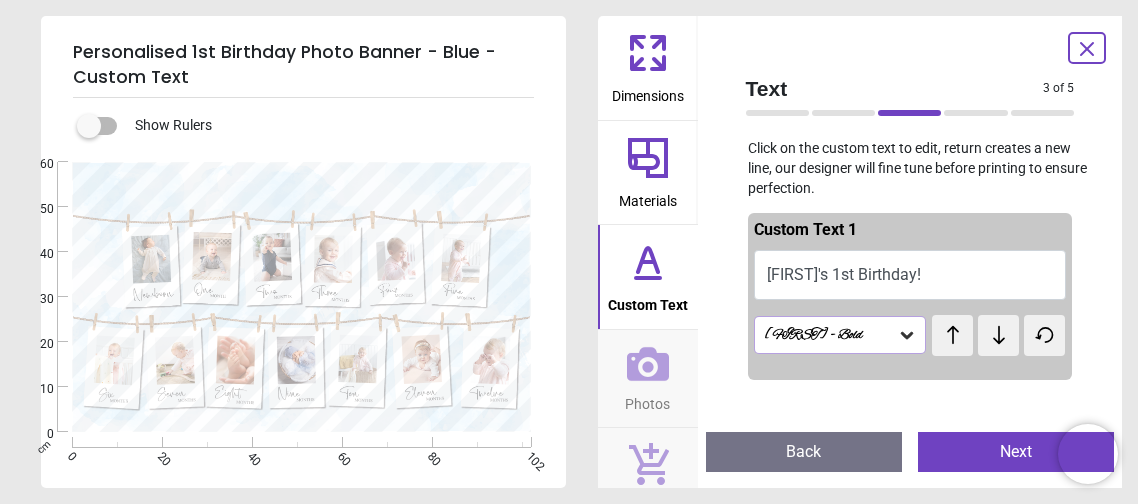 click on "test test" at bounding box center (950, 327) 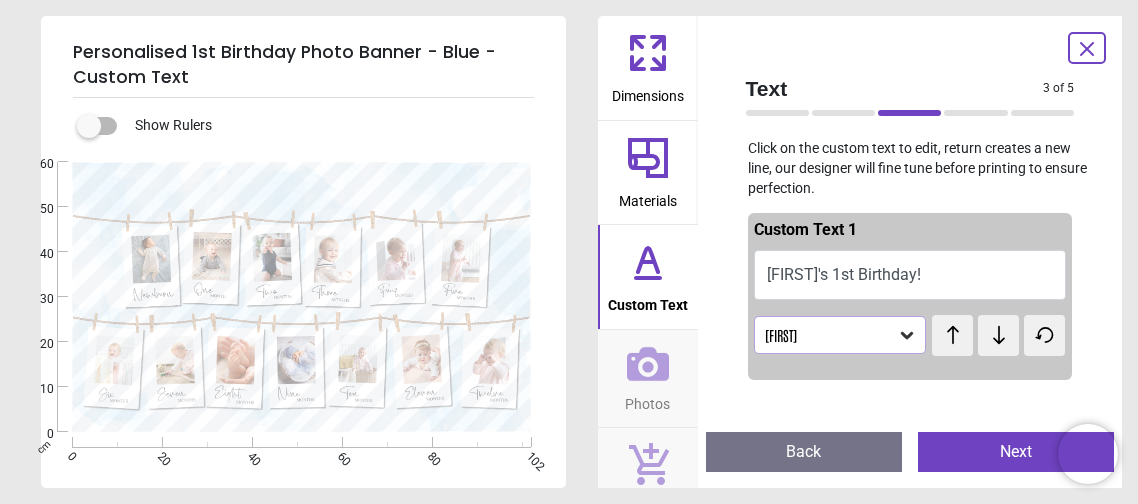 click 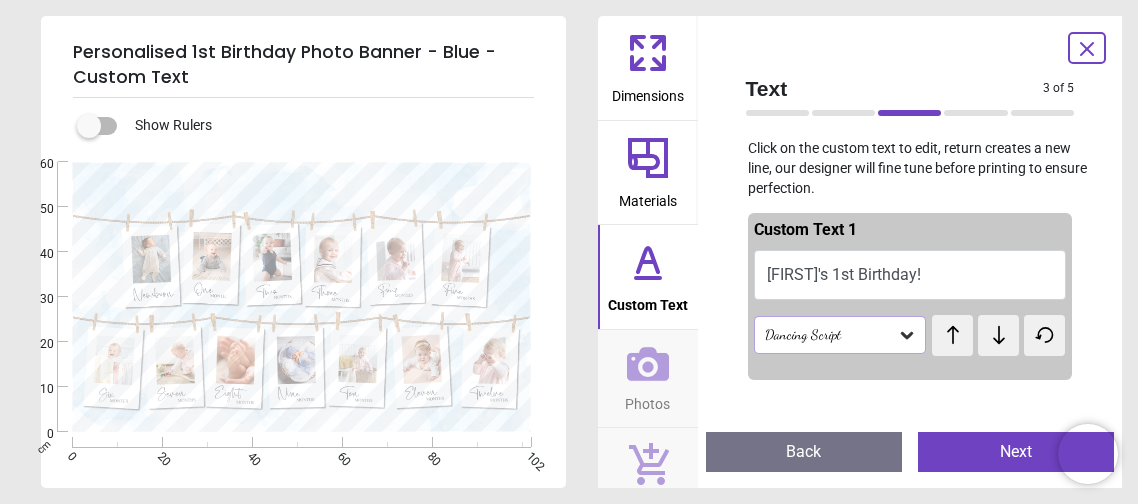 click 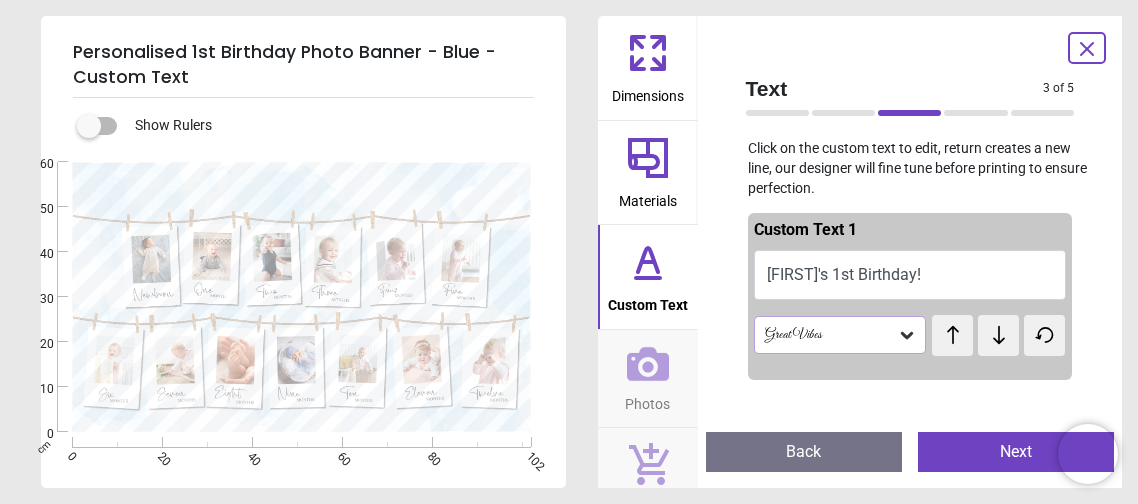 click 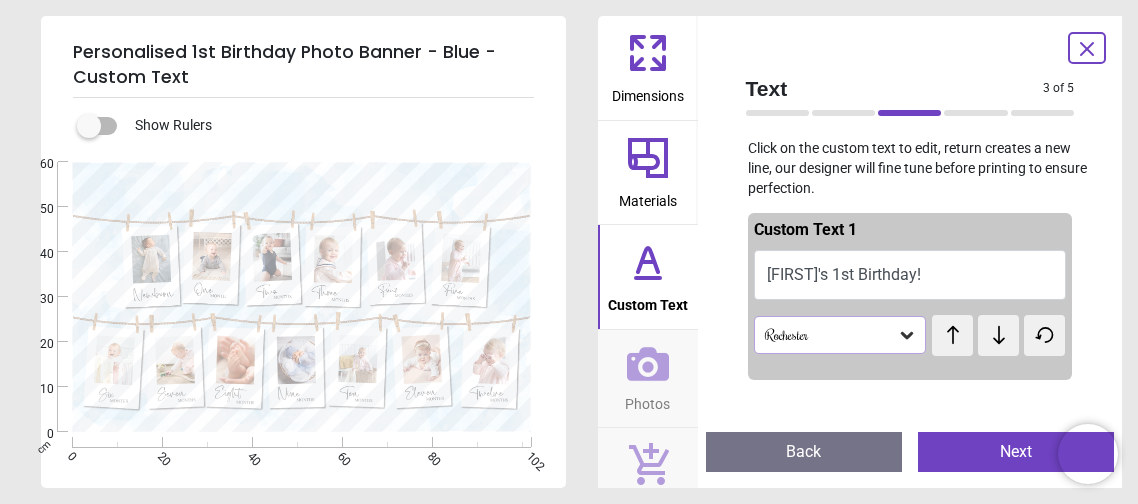 click 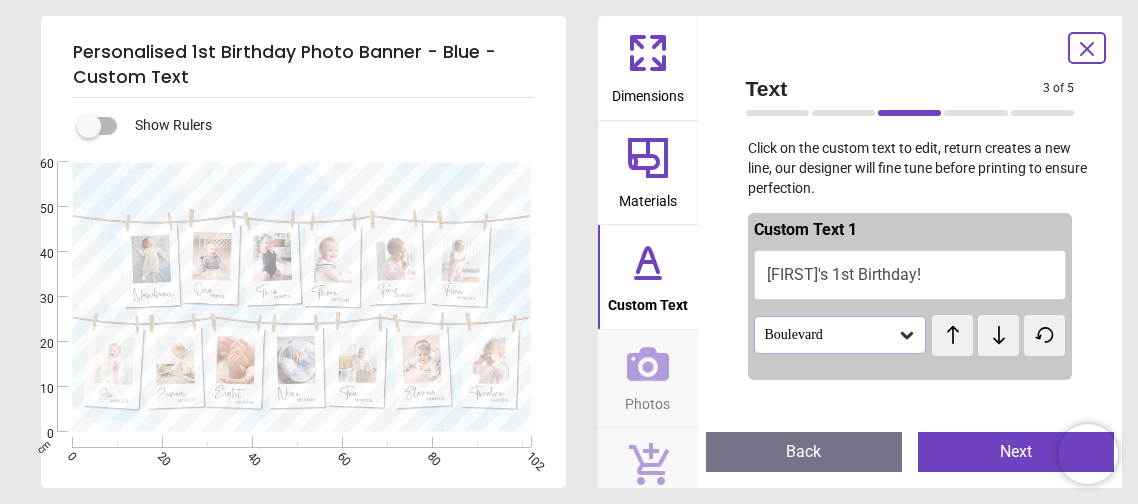 click 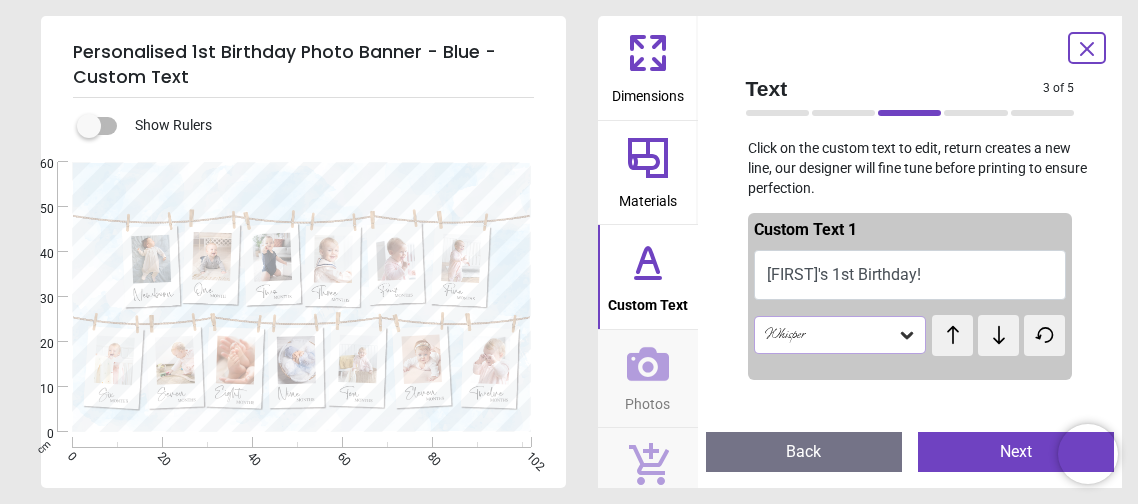 click 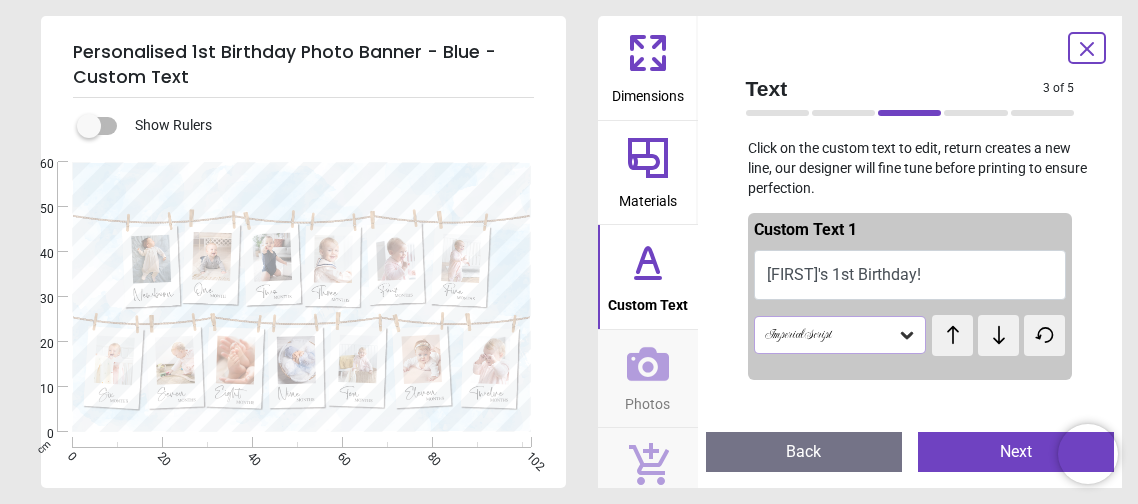 click 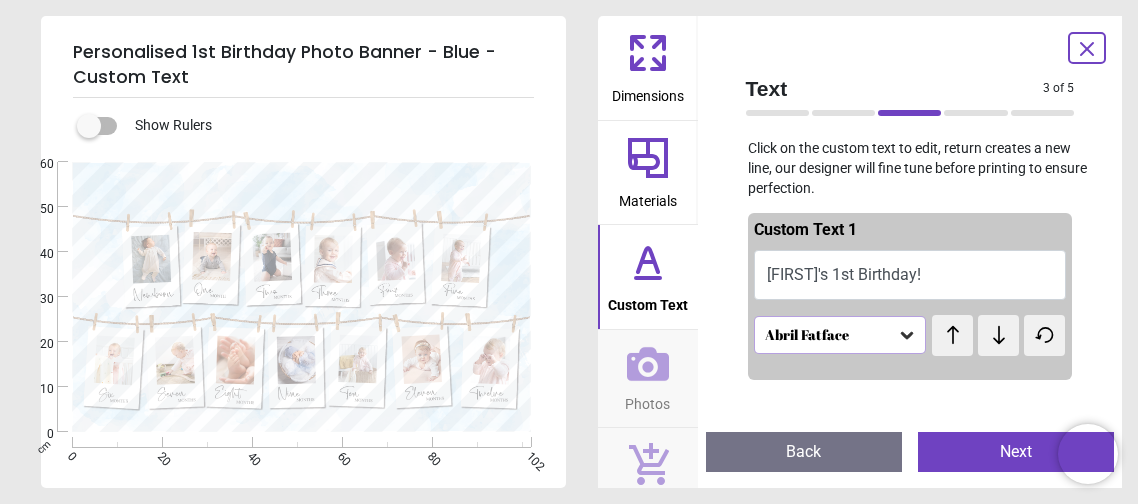 click 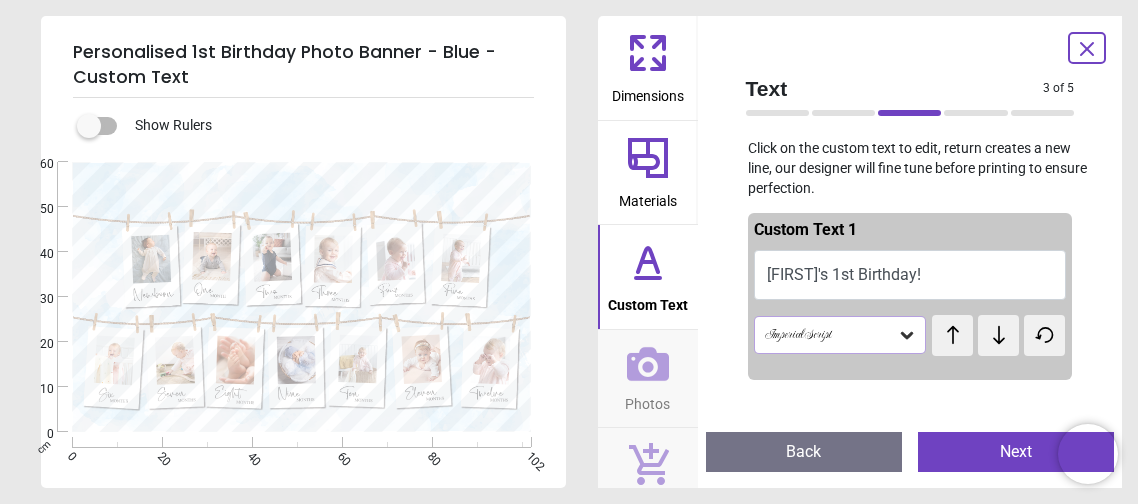 click 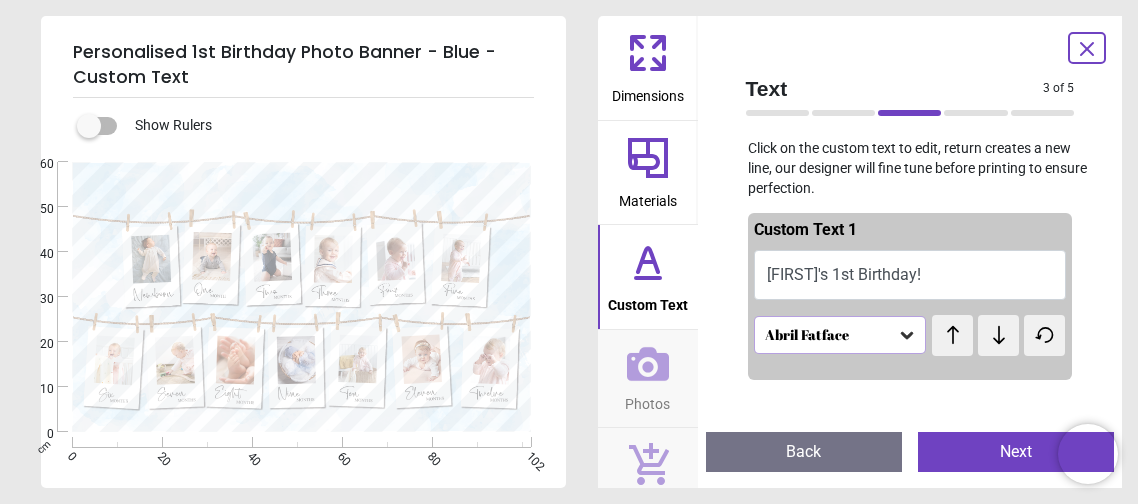 click 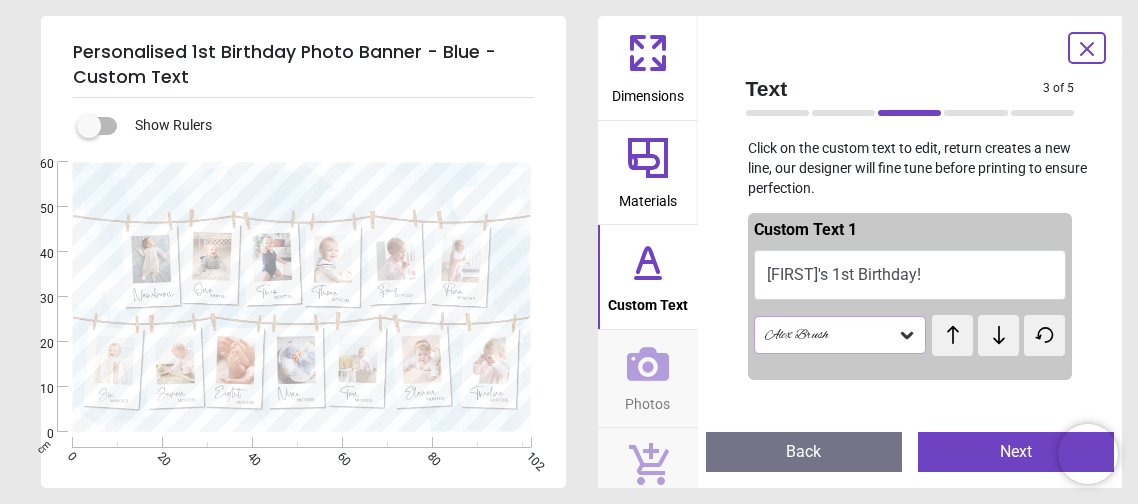 click on "test test" at bounding box center [953, 326] 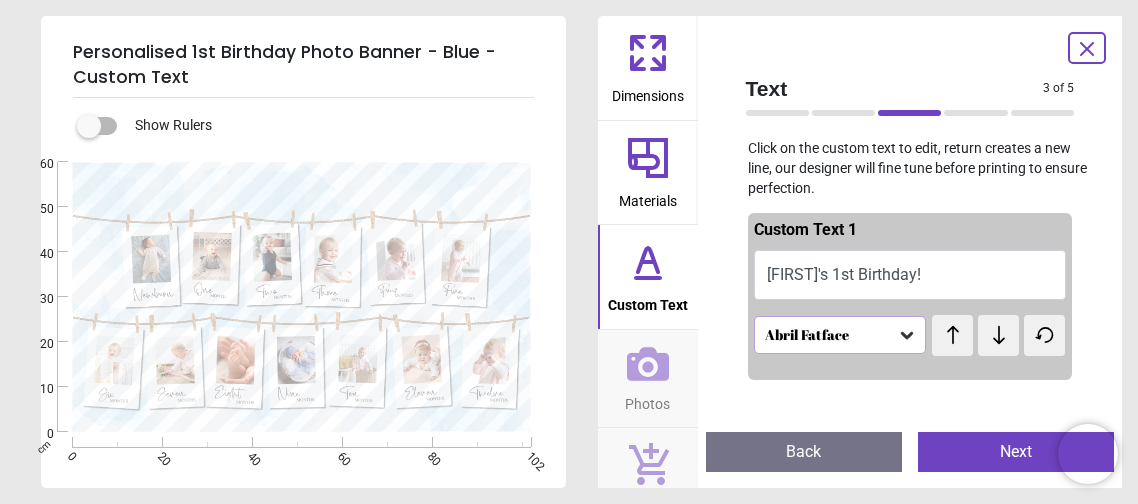 click 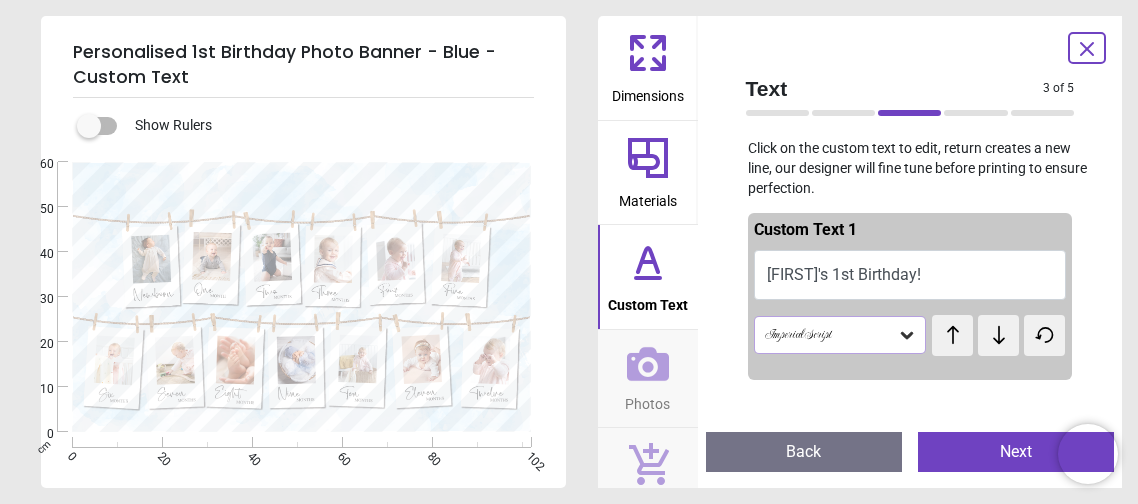 click 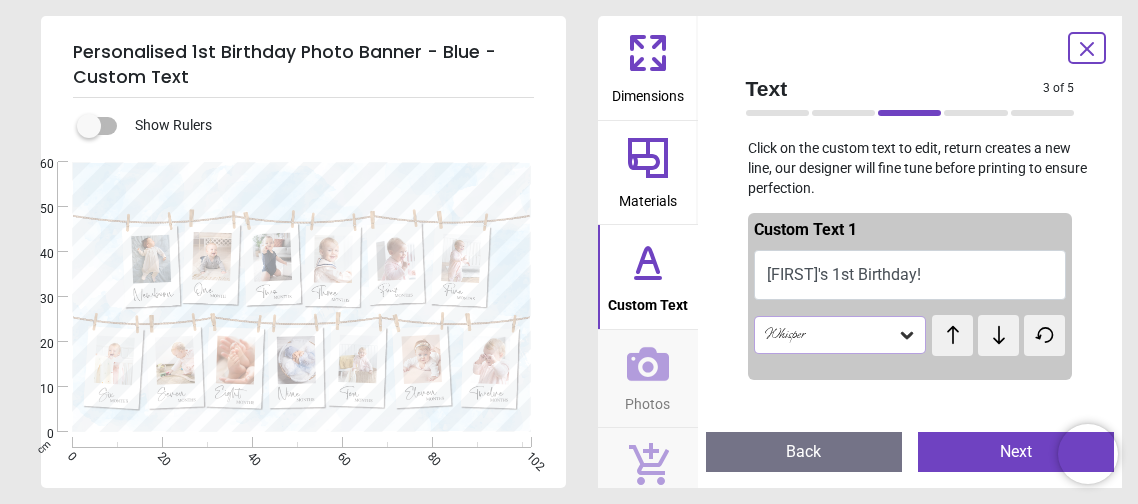 click 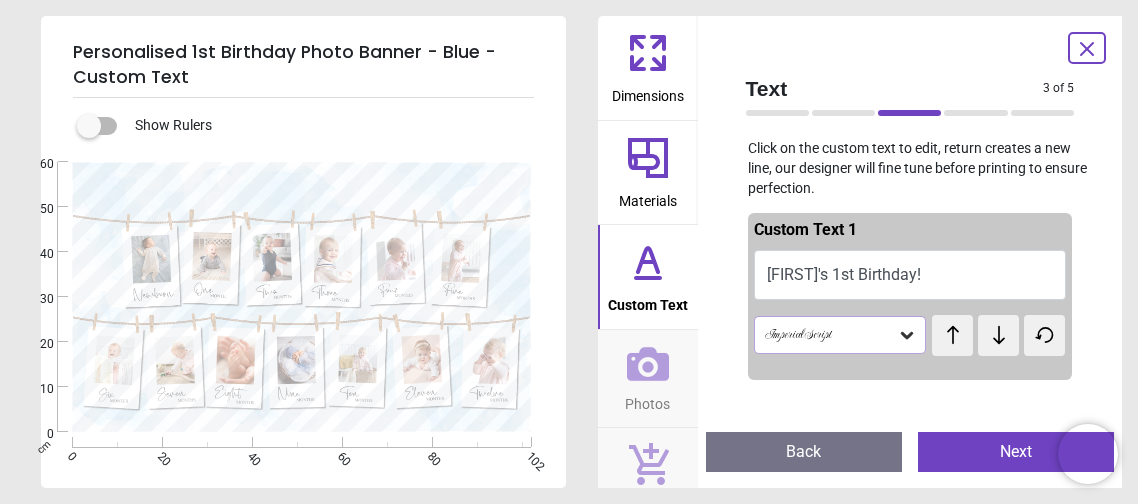 click 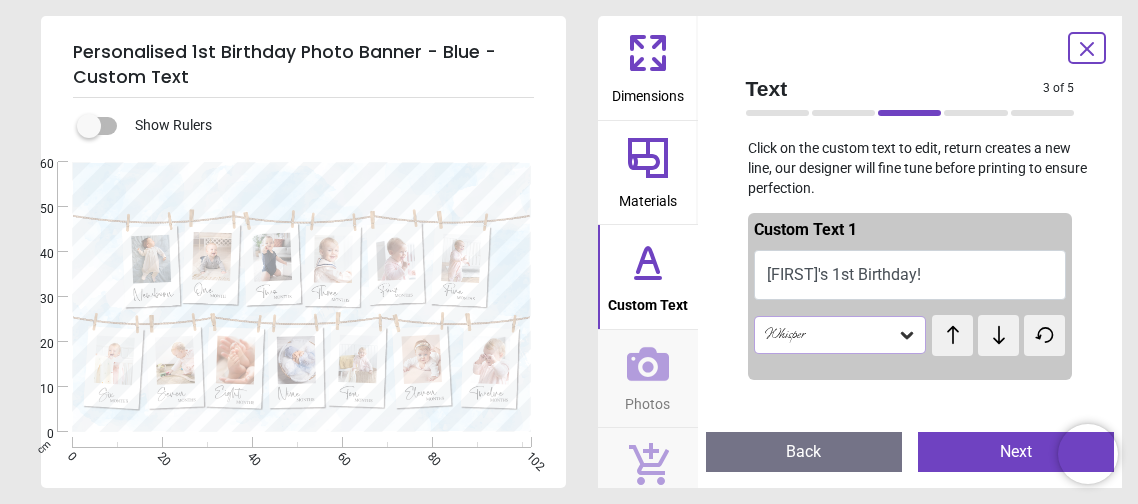 click 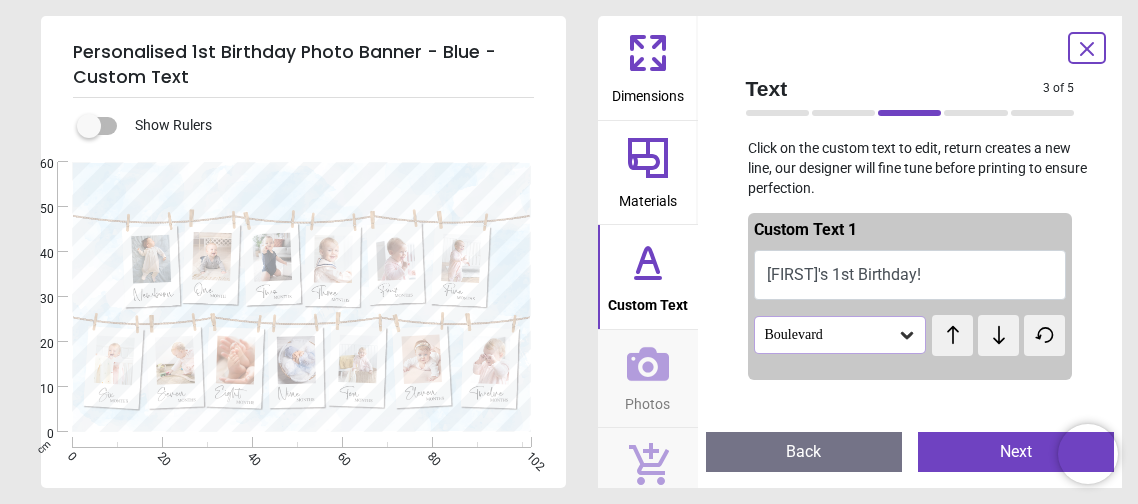 click 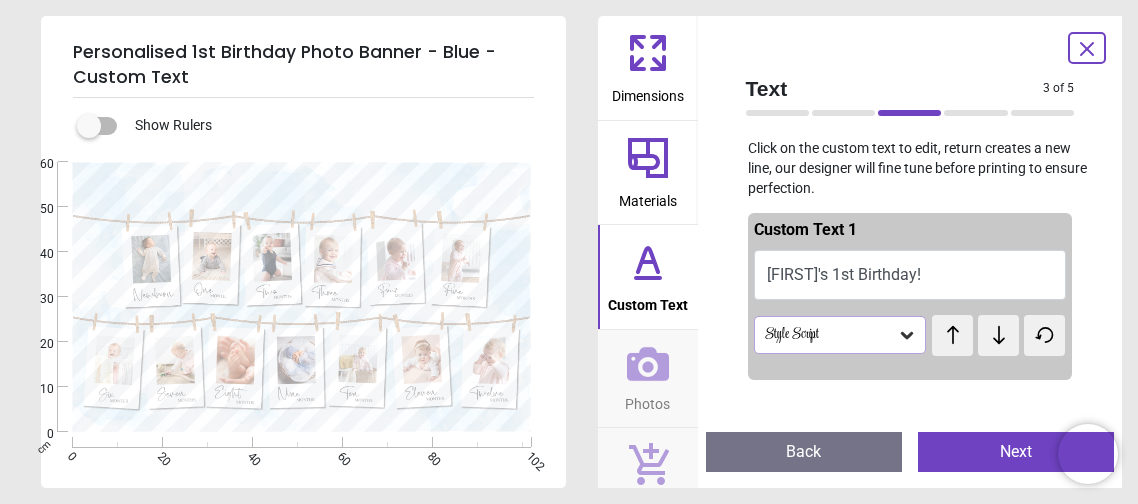 click 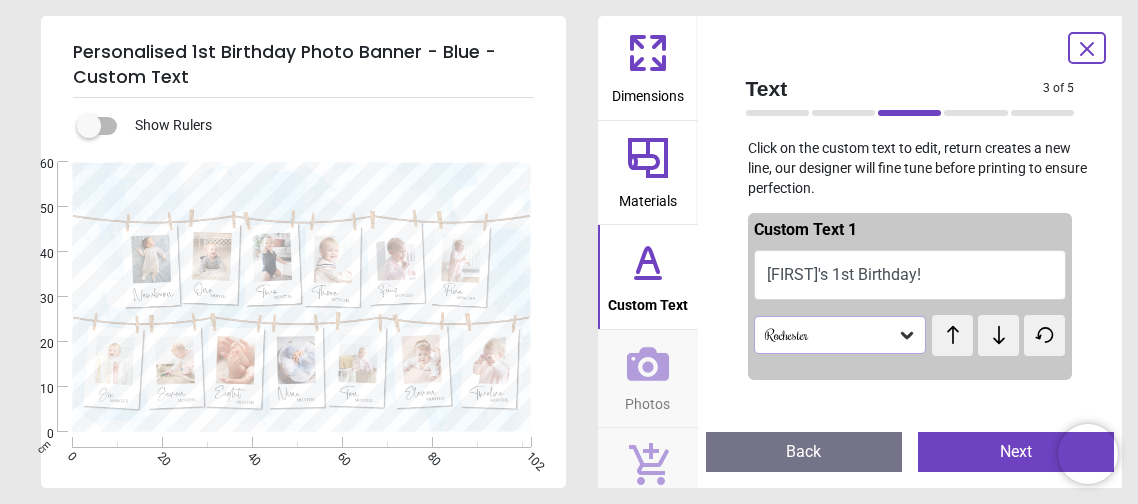 click at bounding box center (910, 640) 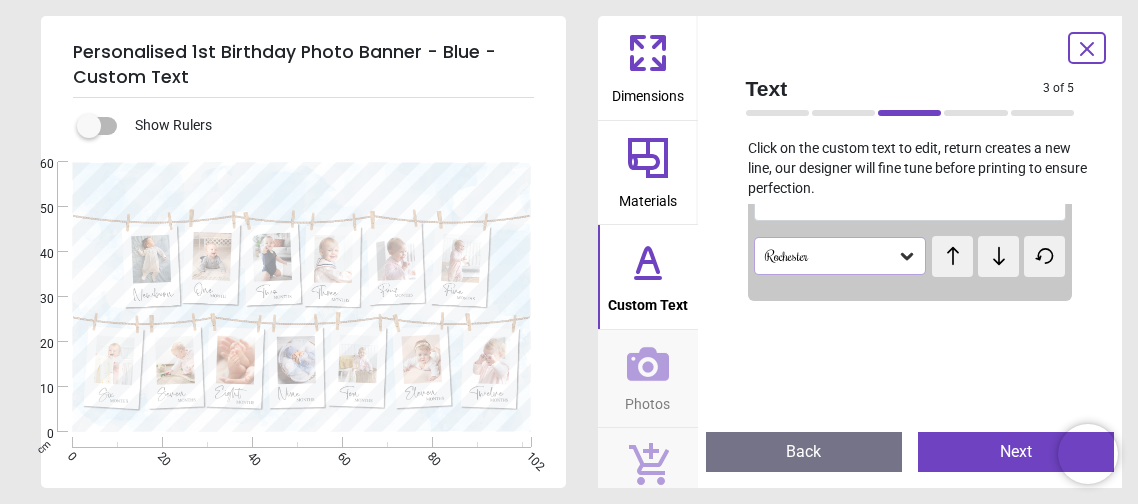 scroll, scrollTop: 119, scrollLeft: 0, axis: vertical 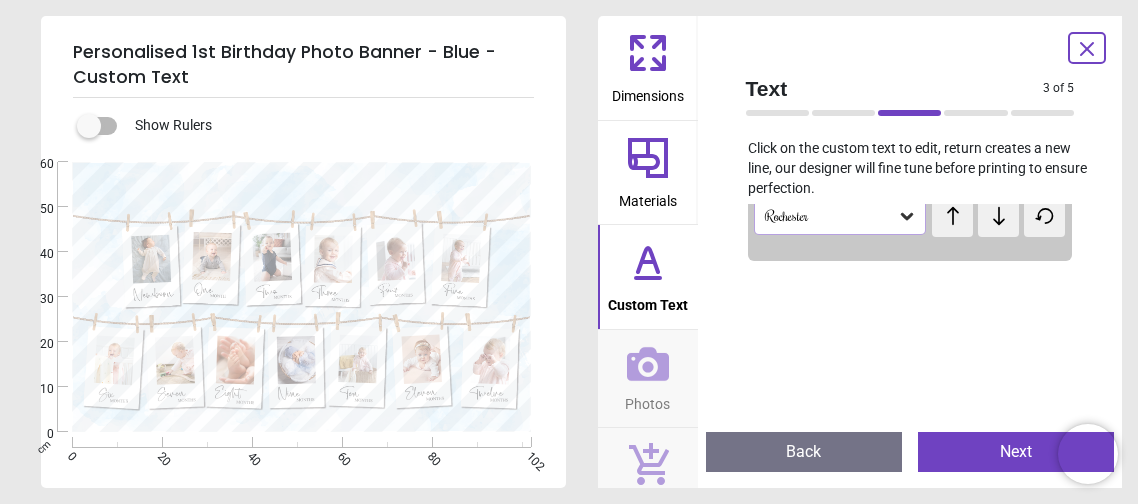 click 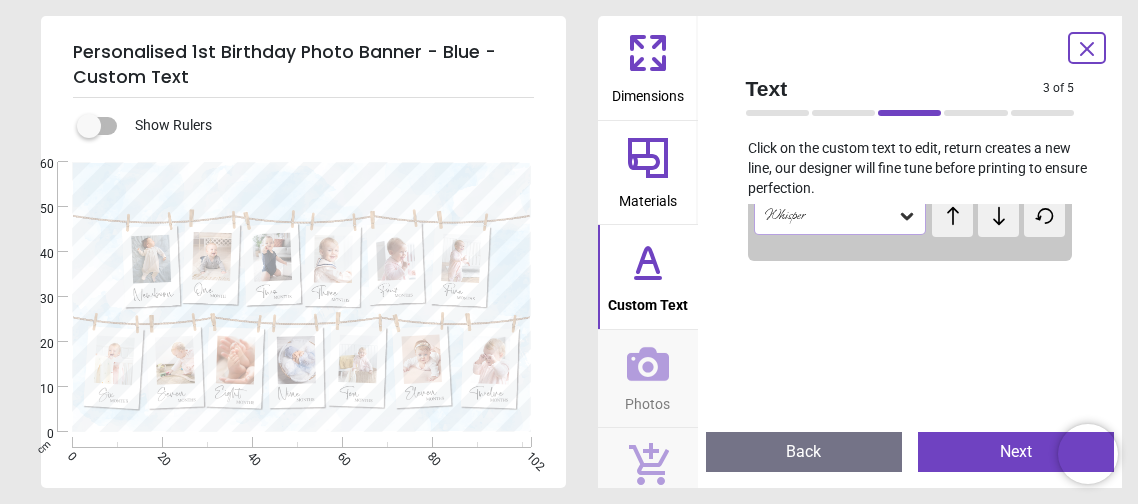 click on "test test" at bounding box center (948, 206) 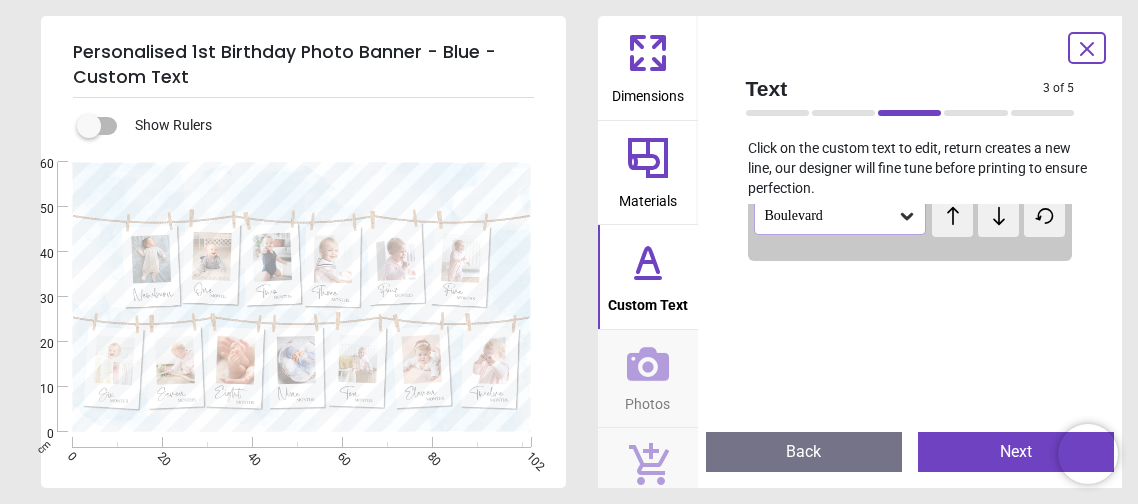 click 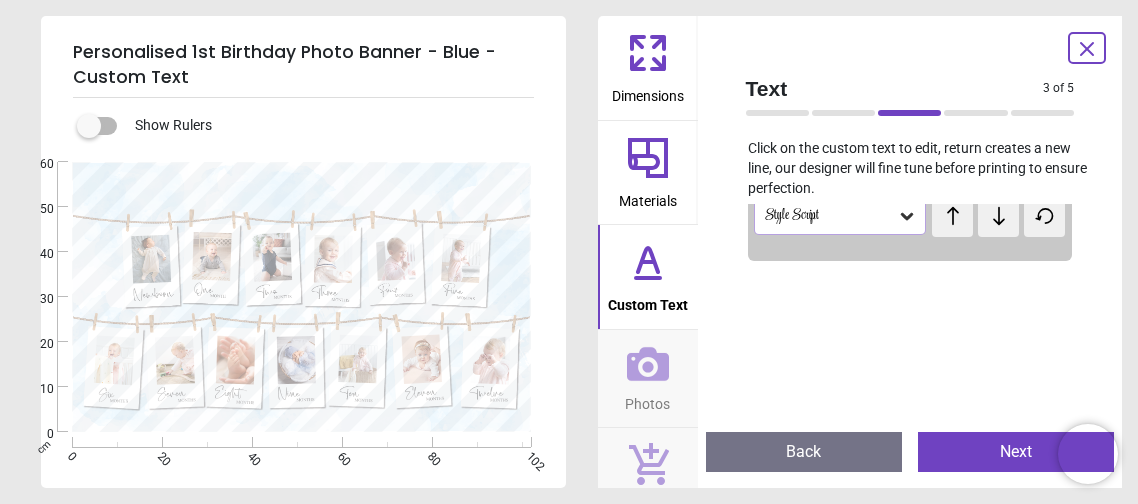 click 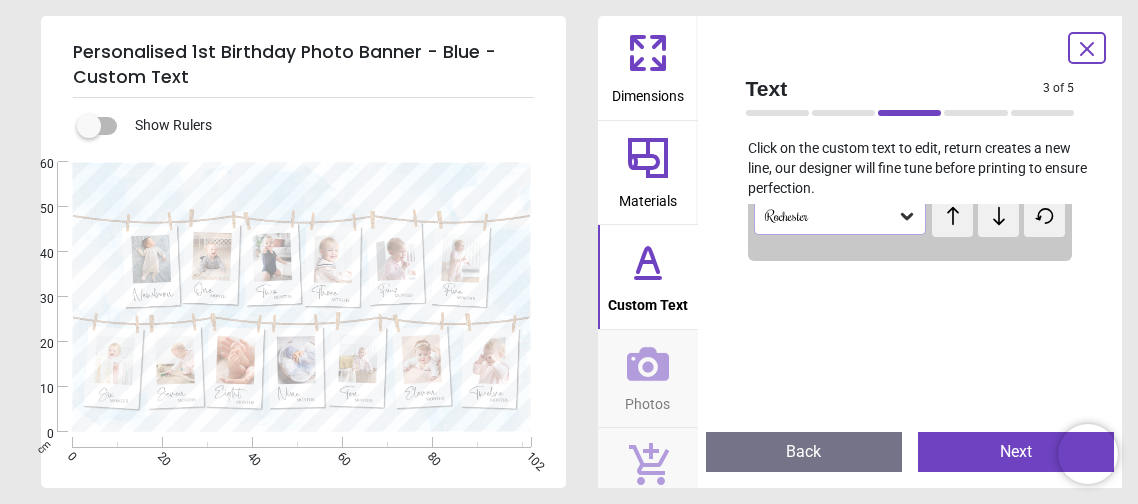 click on "Next" at bounding box center (1016, 452) 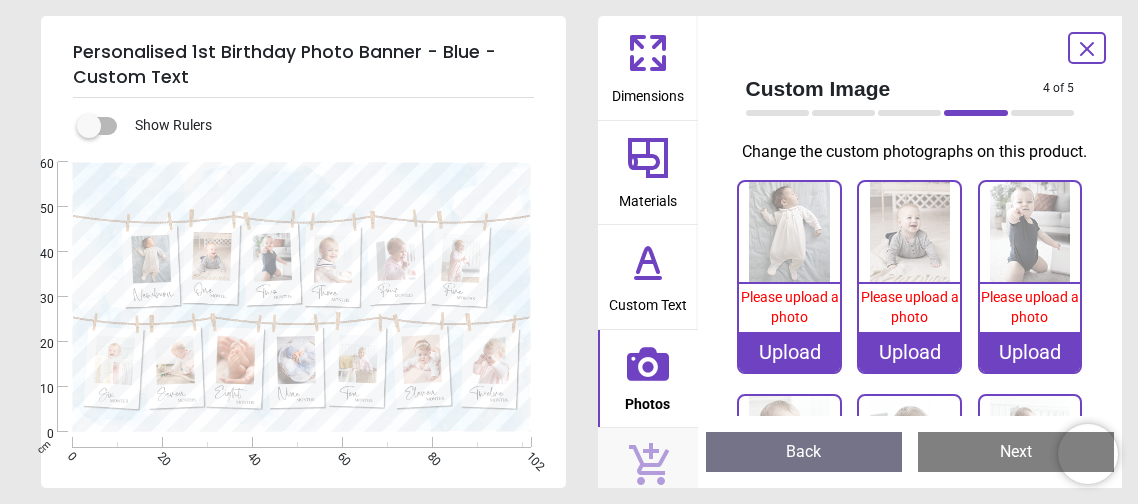 click at bounding box center [789, 232] 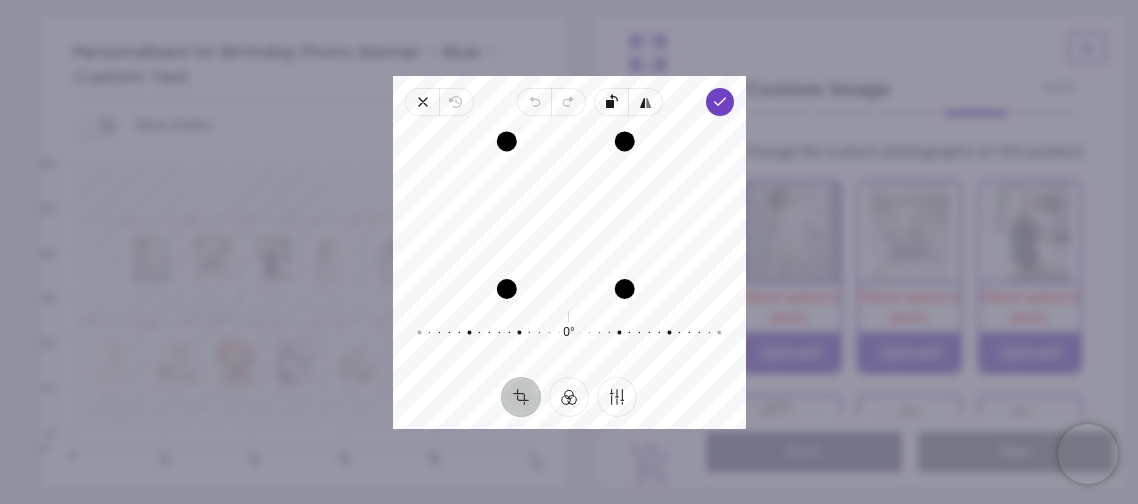 drag, startPoint x: 629, startPoint y: 137, endPoint x: 624, endPoint y: 148, distance: 12.083046 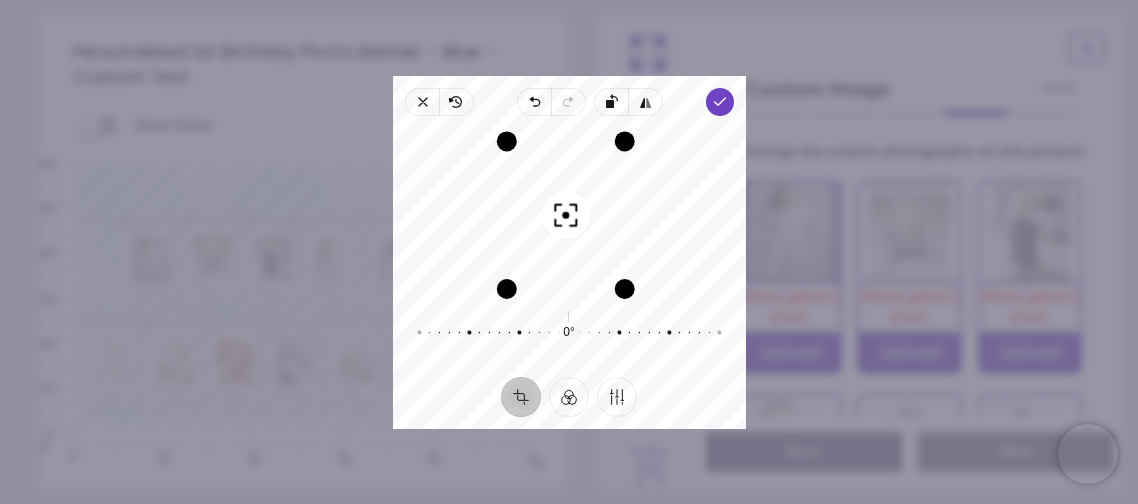 drag, startPoint x: 565, startPoint y: 210, endPoint x: 579, endPoint y: 210, distance: 14 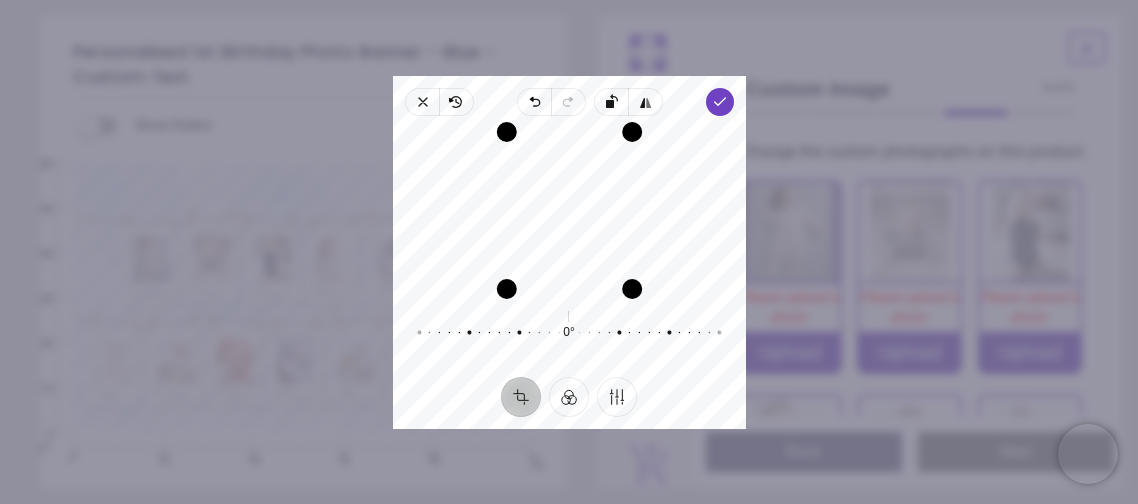 click on "Recenter" at bounding box center (569, 210) 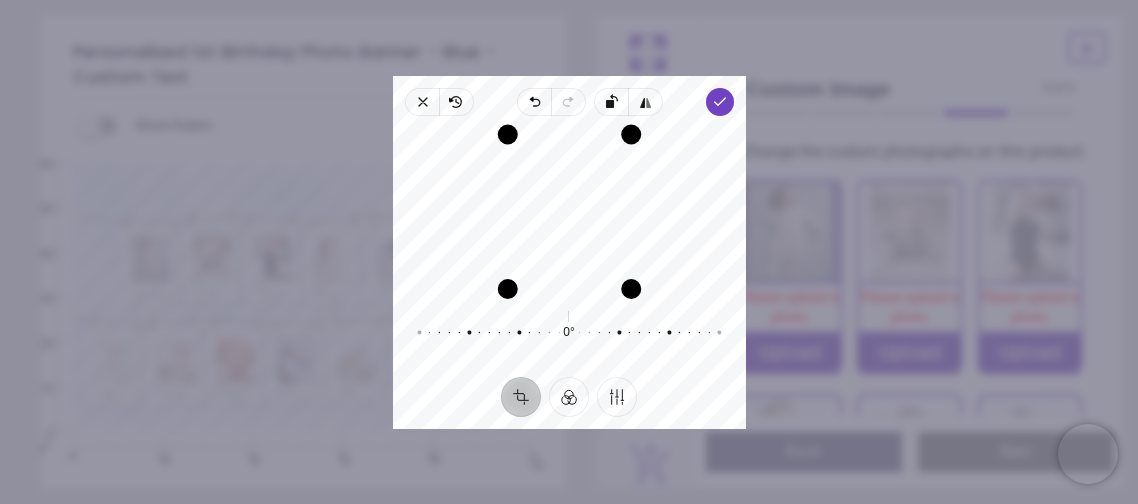 click at bounding box center (568, 134) 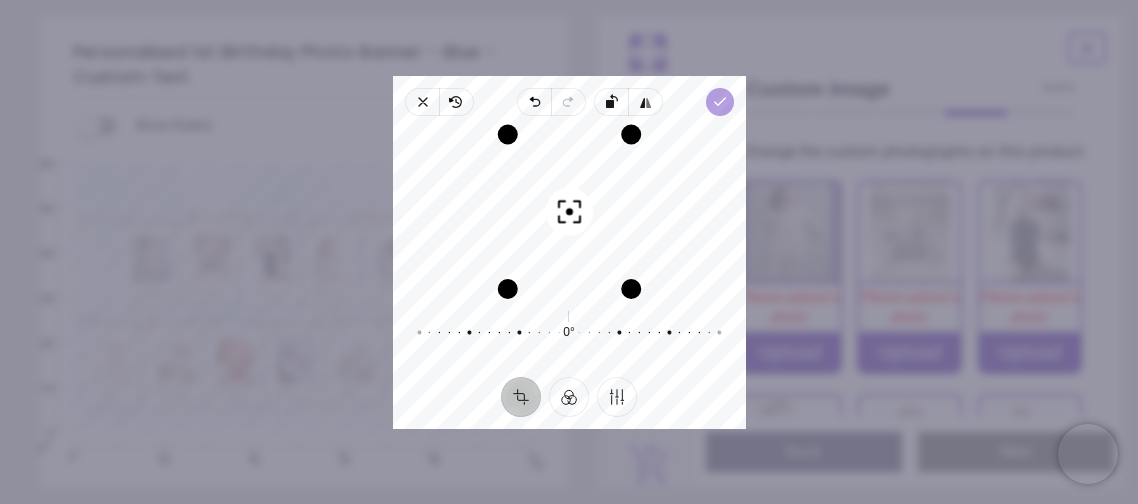 click 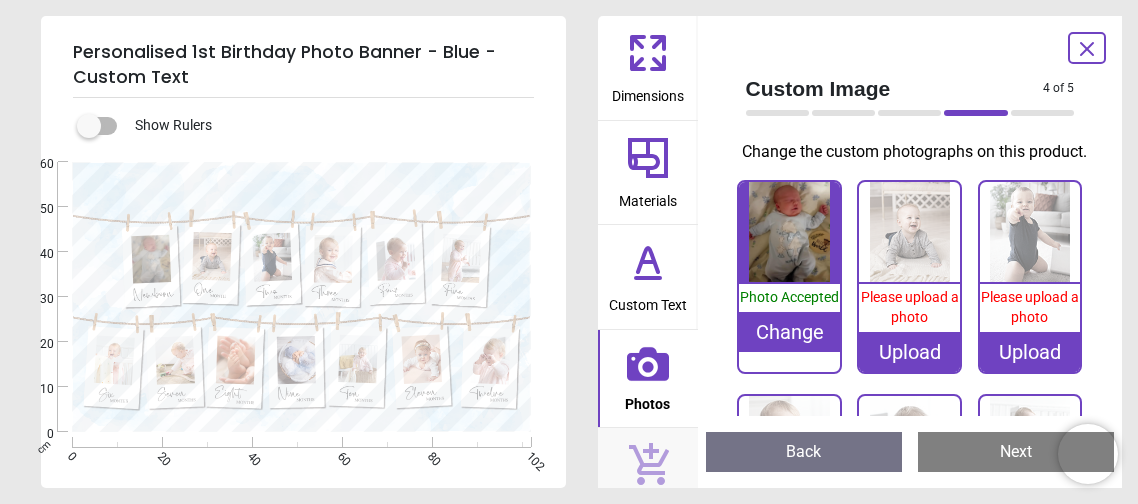 click at bounding box center [909, 232] 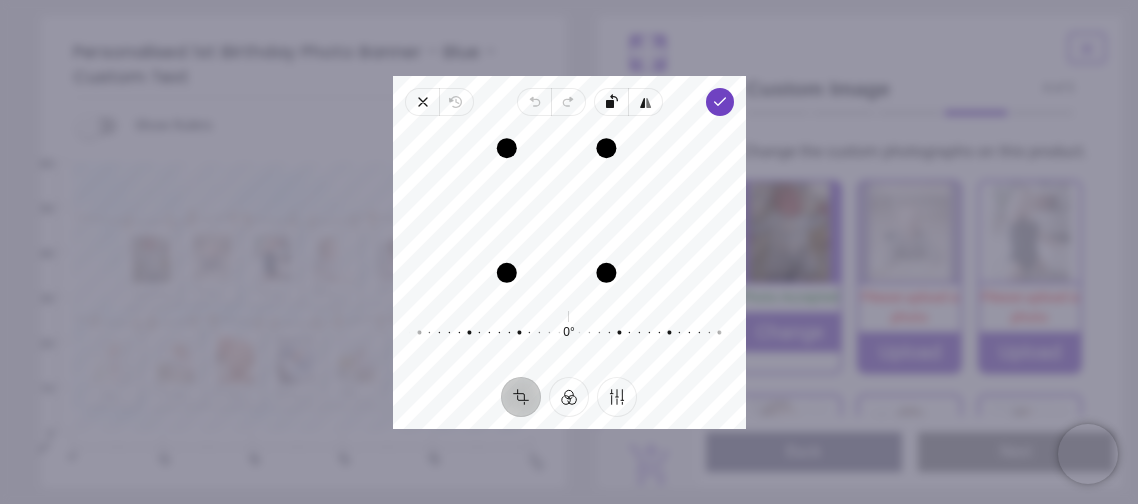drag, startPoint x: 631, startPoint y: 262, endPoint x: 605, endPoint y: 261, distance: 26.019224 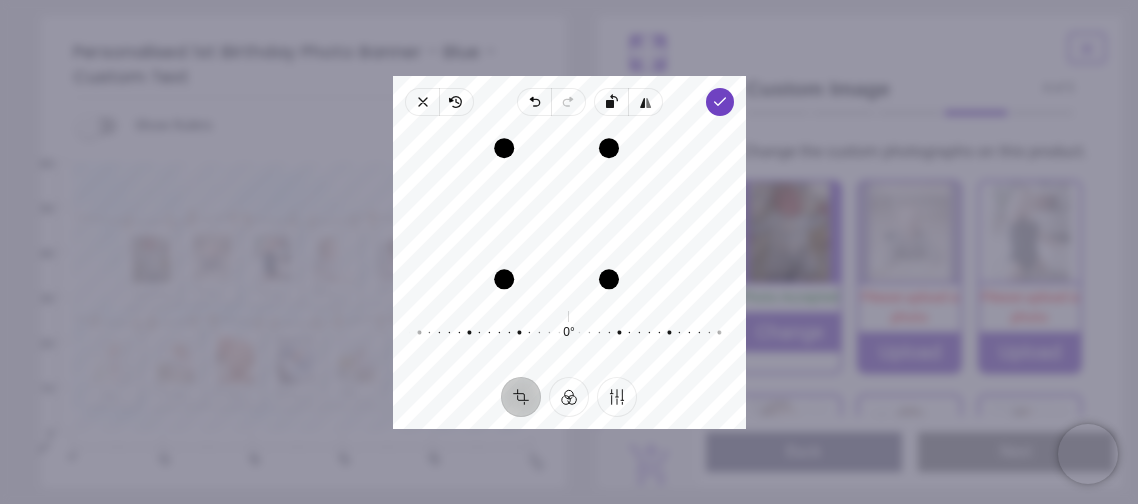 click at bounding box center [556, 279] 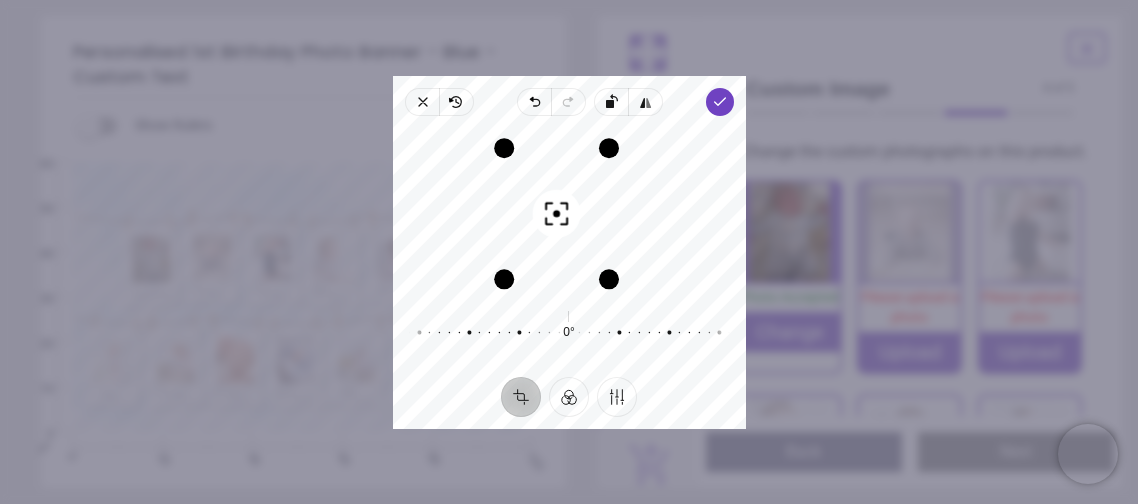 drag, startPoint x: 546, startPoint y: 224, endPoint x: 542, endPoint y: 212, distance: 12.649111 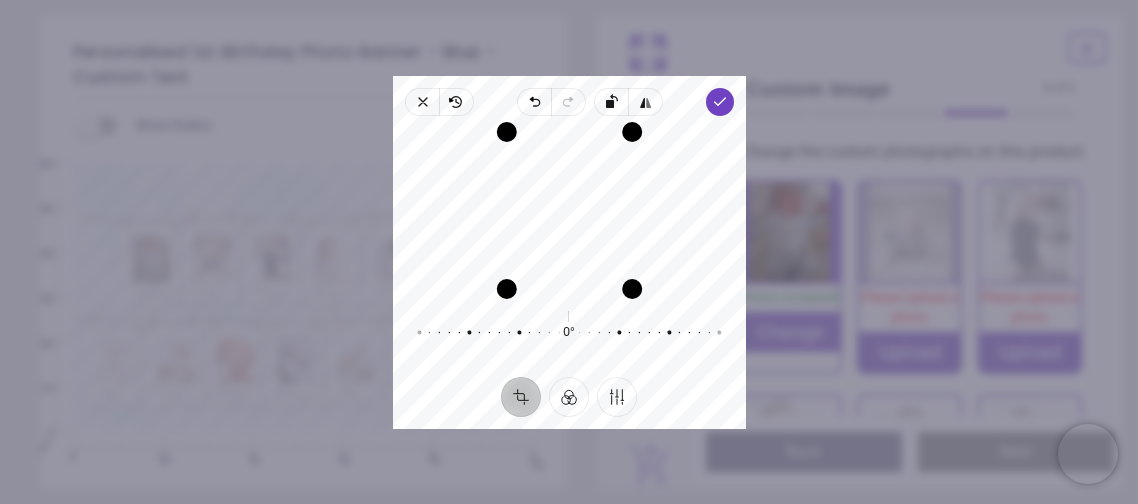 click on "Recenter" at bounding box center [569, 210] 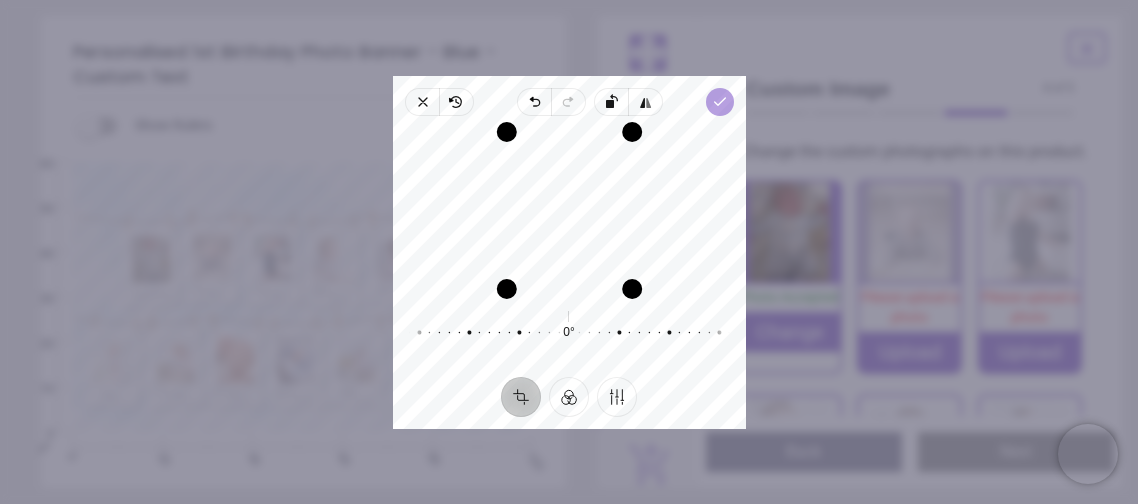 click 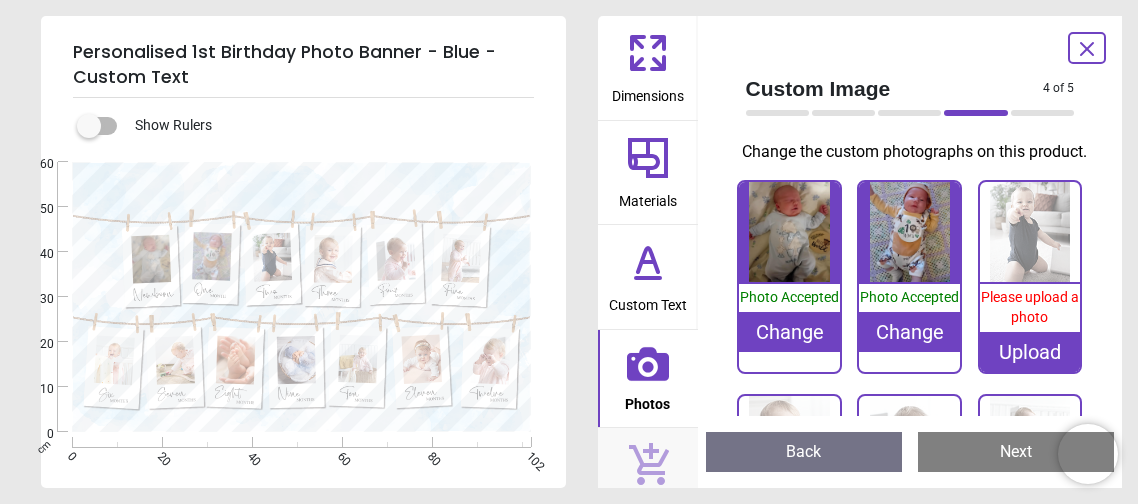 click on "Upload" at bounding box center [1030, 352] 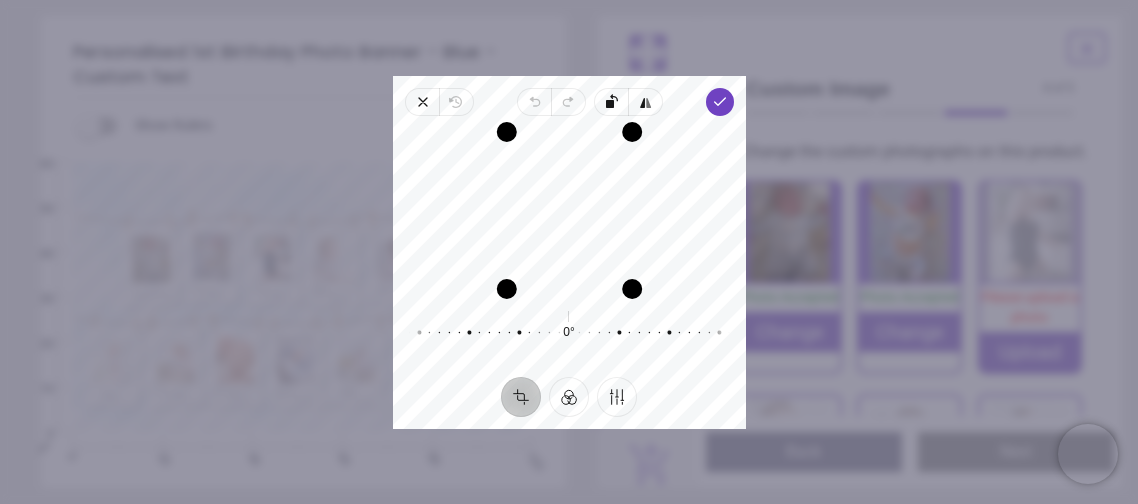 drag, startPoint x: 579, startPoint y: 240, endPoint x: 567, endPoint y: 238, distance: 12.165525 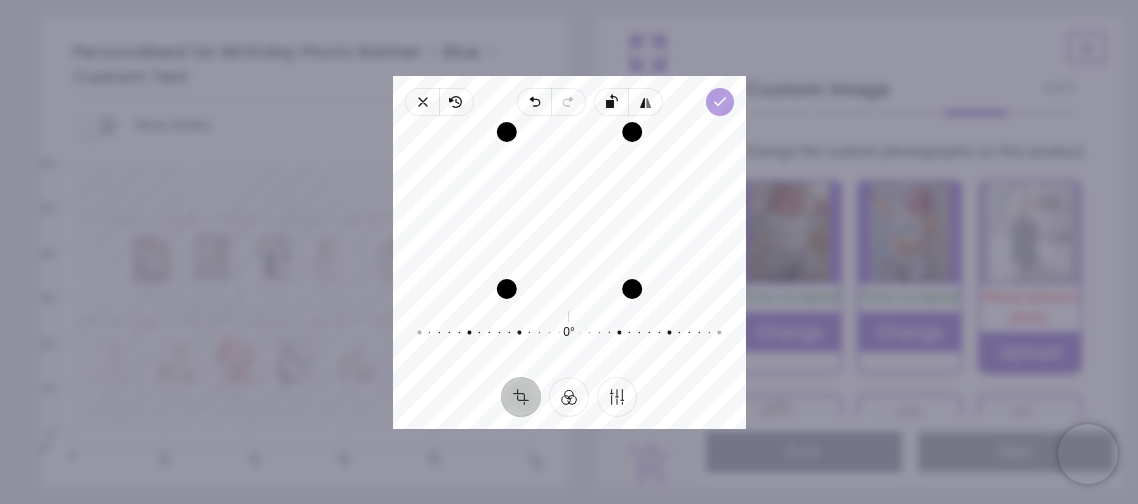 click 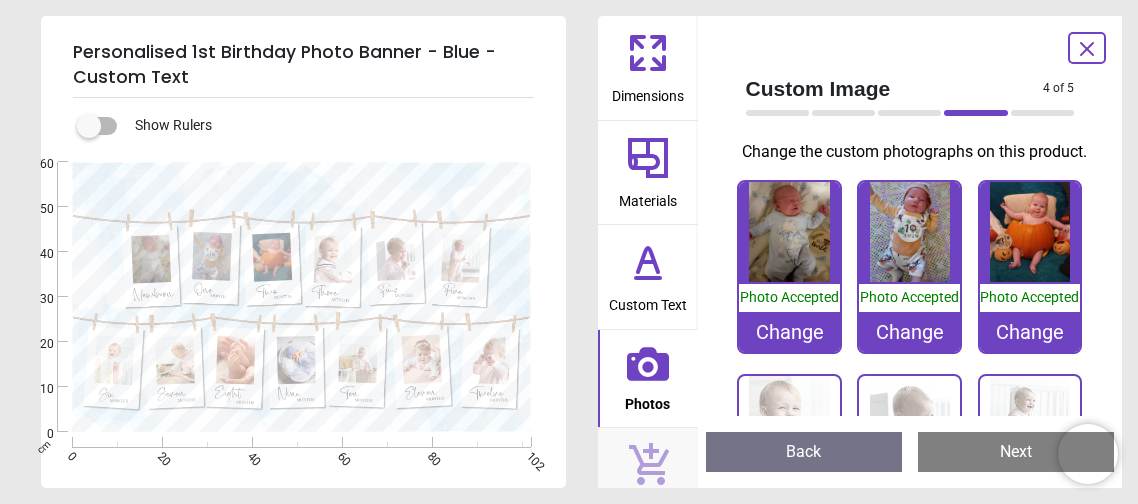click at bounding box center [1030, 232] 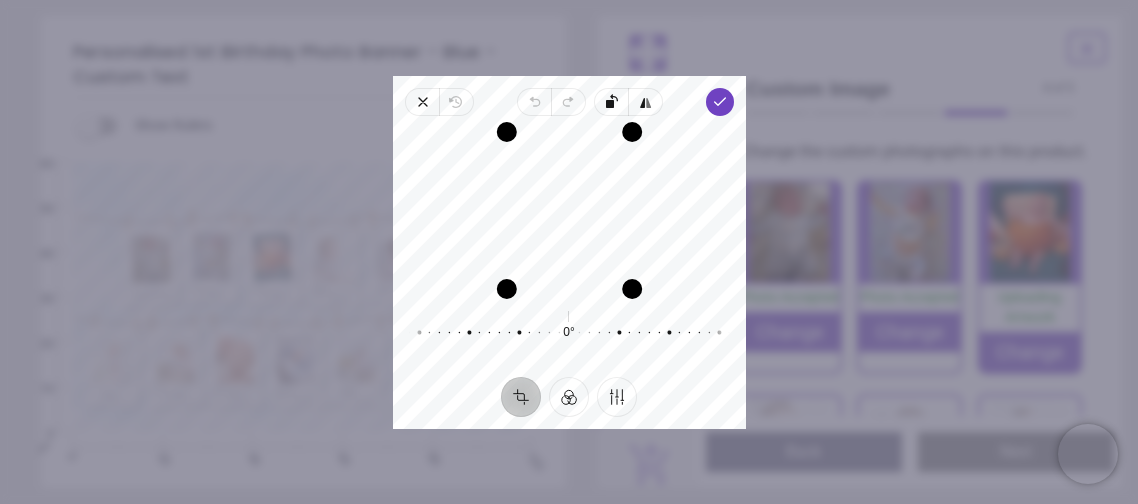 click on "Recenter" at bounding box center (569, 210) 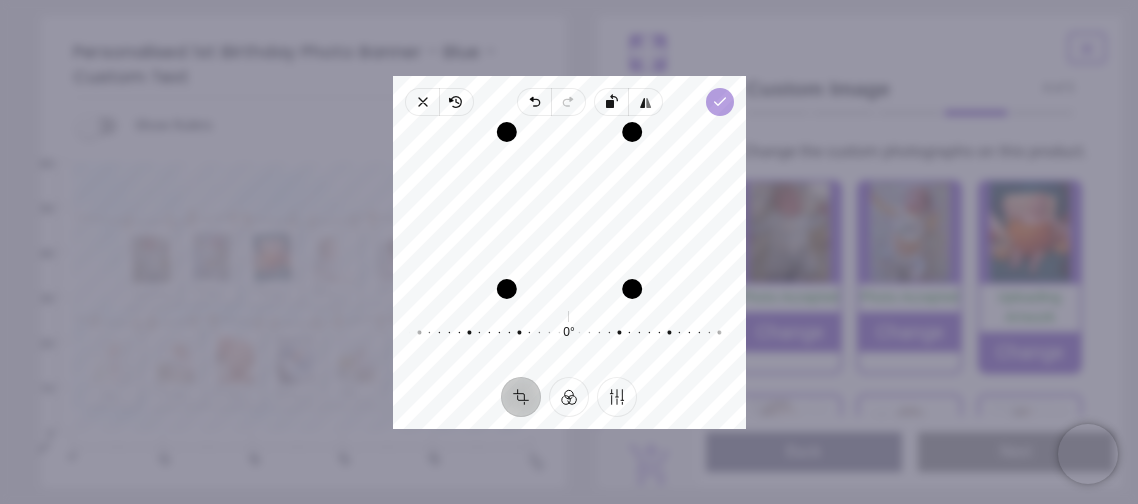 click on "Done" at bounding box center (719, 102) 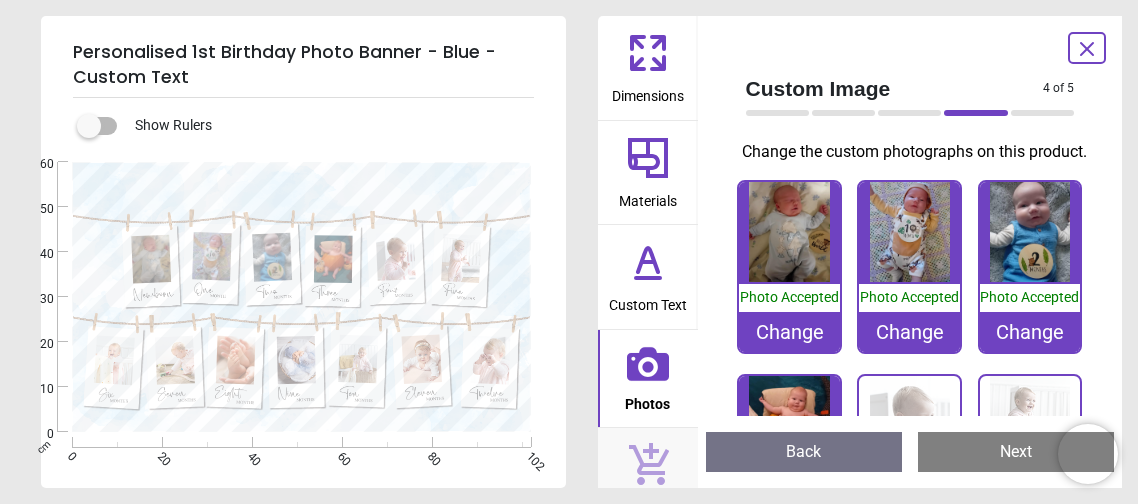 scroll, scrollTop: 0, scrollLeft: 0, axis: both 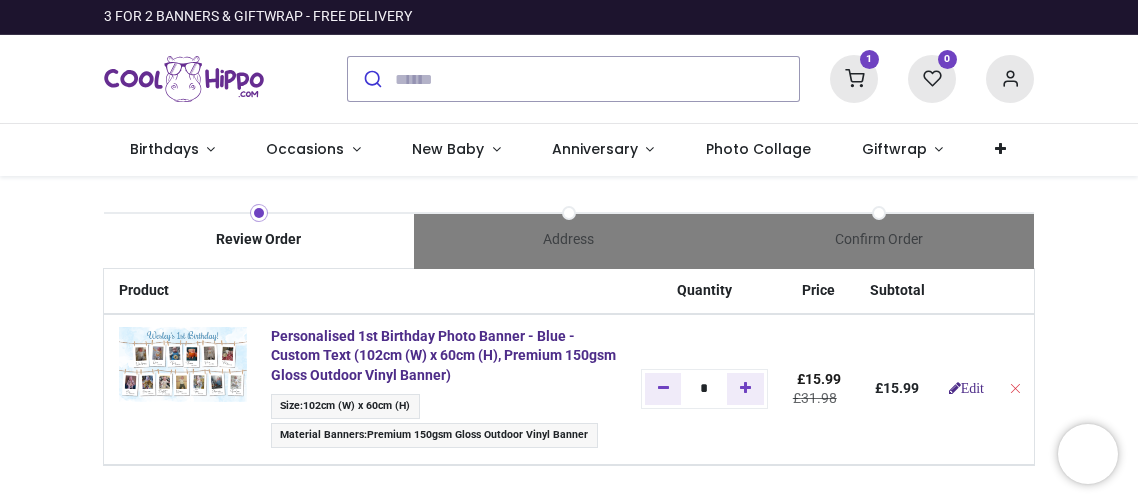 click on "Size : 102cm (W) x 60cm (H)
Material Banners : Premium 150gsm Gloss Outdoor Vinyl Banner" at bounding box center (444, 423) 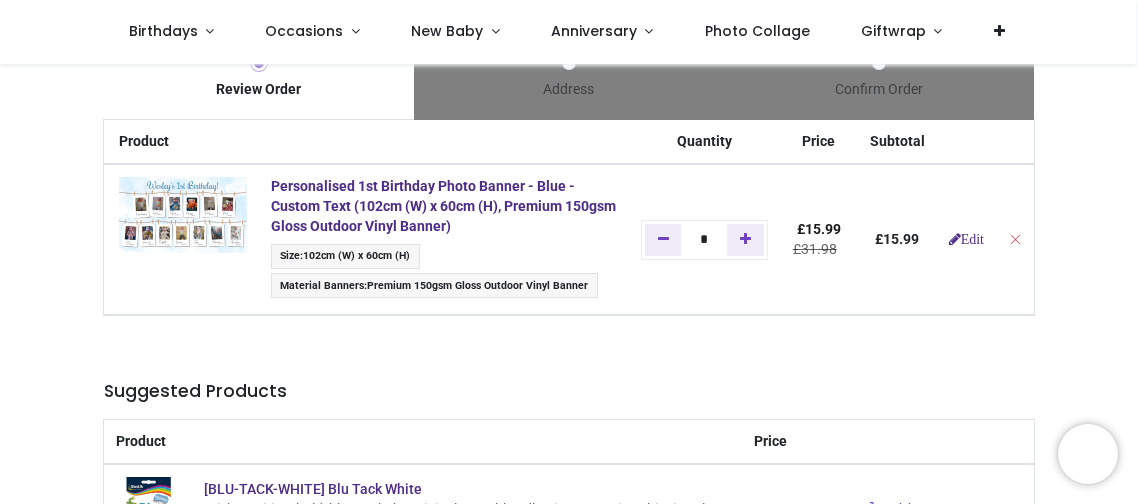 scroll, scrollTop: 0, scrollLeft: 0, axis: both 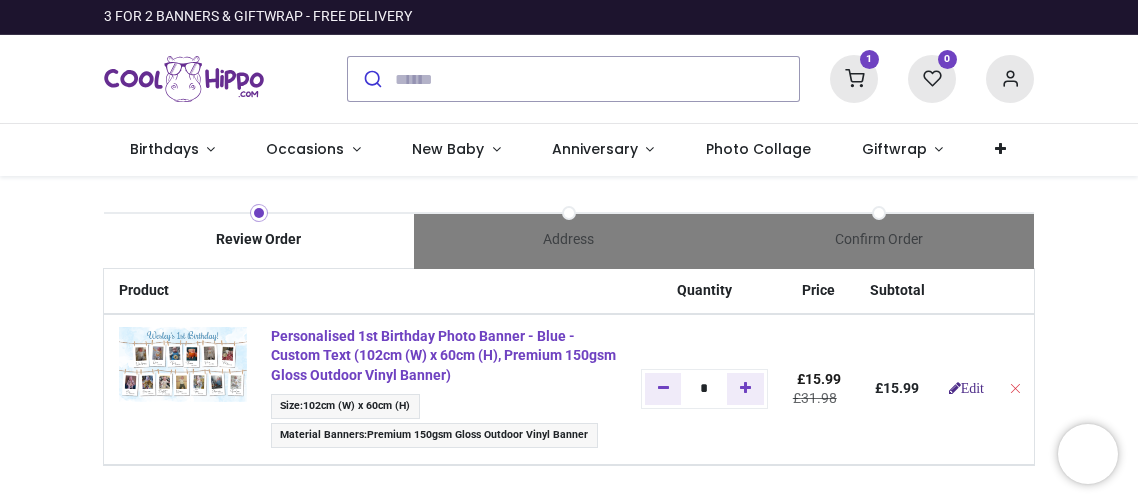 click on "Personalised 1st Birthday Photo Banner - Blue - Custom Text (102cm (W) x 60cm (H), Premium 150gsm Gloss Outdoor Vinyl Banner)" at bounding box center [443, 355] 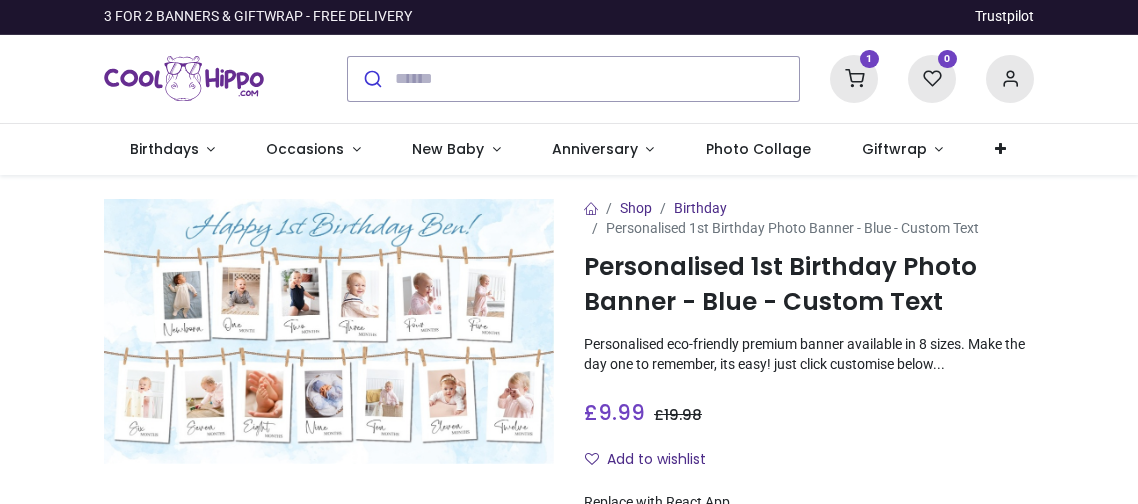 scroll, scrollTop: 0, scrollLeft: 0, axis: both 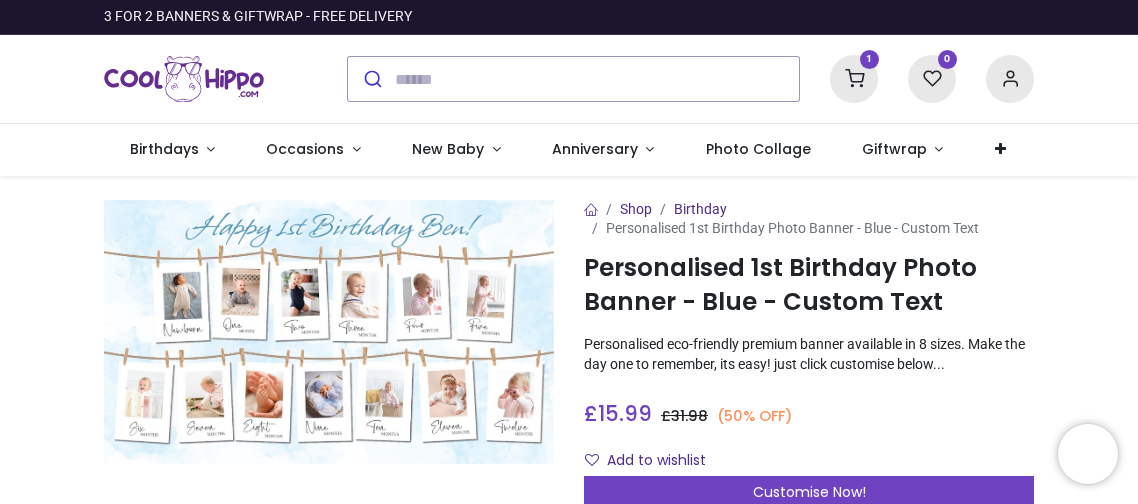 click at bounding box center (854, 79) 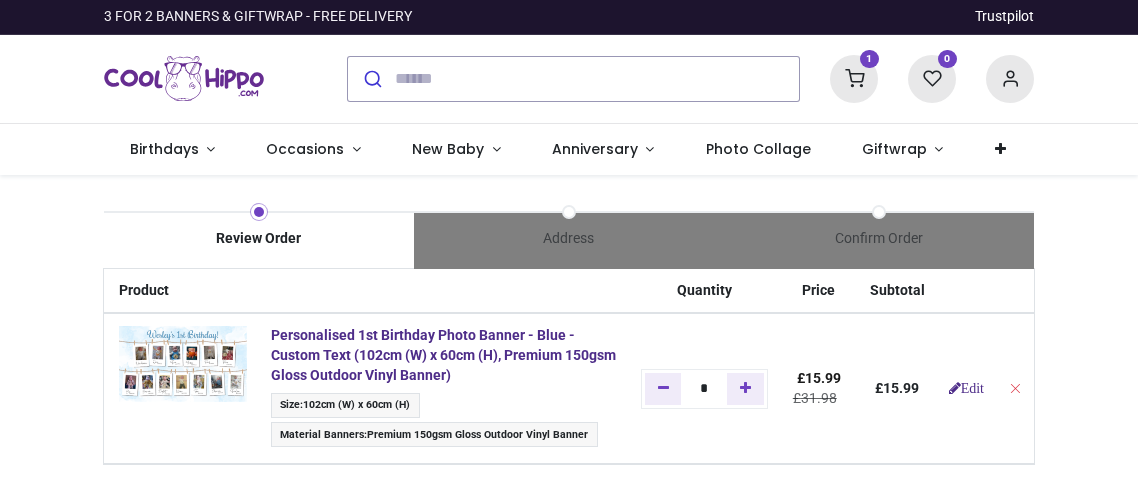 scroll, scrollTop: 0, scrollLeft: 0, axis: both 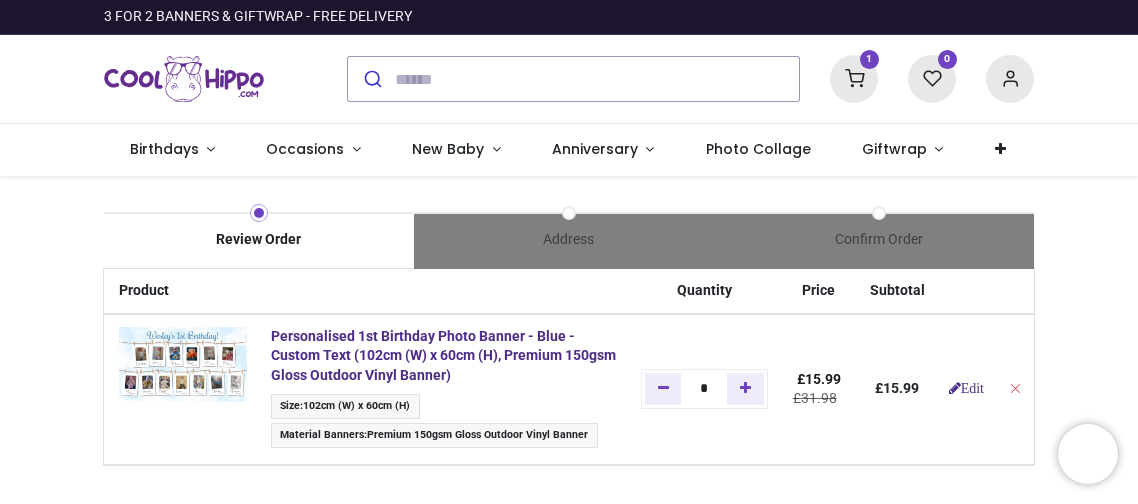 click on "Review Order
Address
Confirm Order
Price" at bounding box center (569, 650) 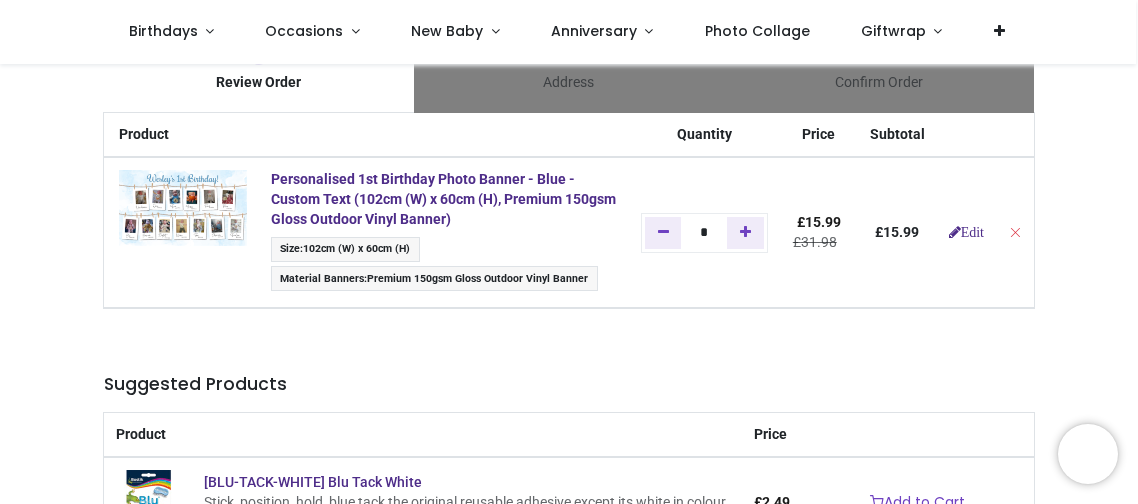 scroll, scrollTop: 39, scrollLeft: 0, axis: vertical 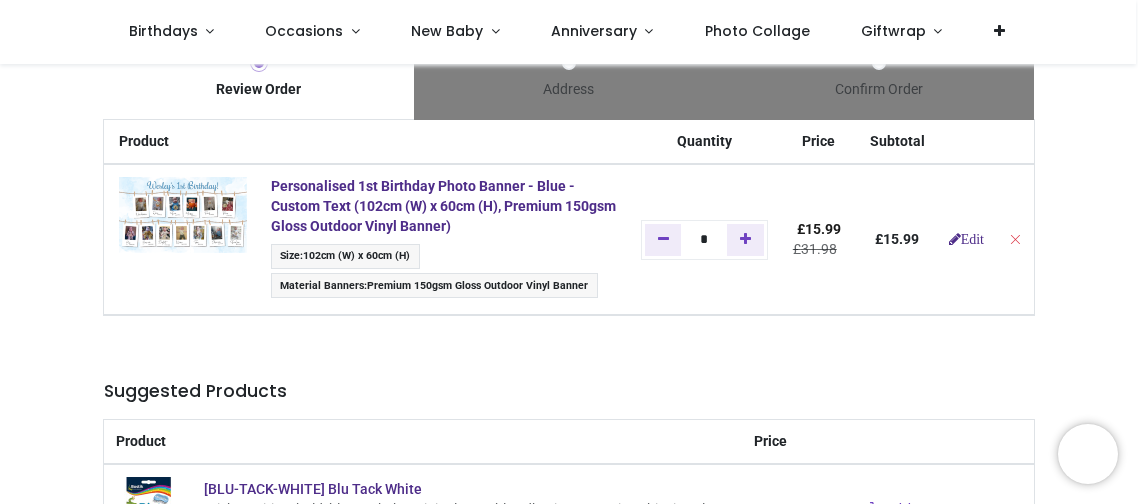 click on "Product
Quantity
Price
Subtotal
Personalised 1st [AGE] Photo Banner - Blue - Custom Text (102cm (W) x 60cm (H), Premium 150gsm Gloss Outdoor Vinyl Banner)
Size : 102cm (W) x 60cm (H)
Material Banners :" at bounding box center (569, 543) 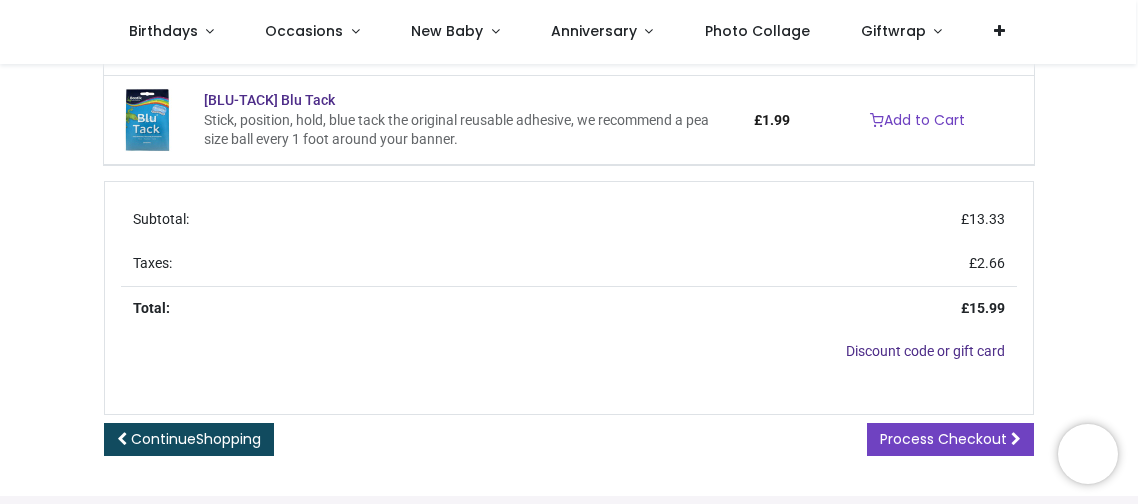 scroll, scrollTop: 519, scrollLeft: 0, axis: vertical 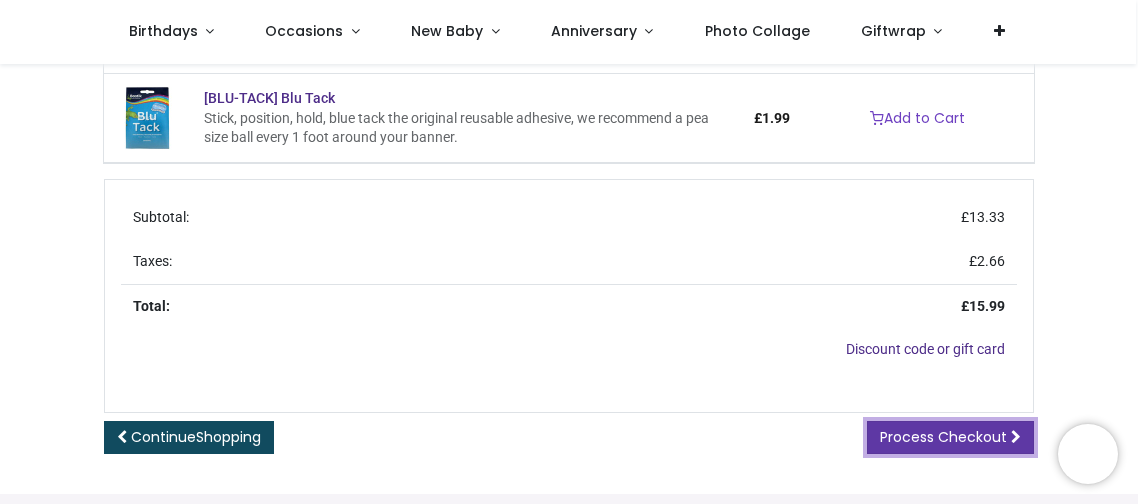 click on "Process Checkout" at bounding box center [950, 438] 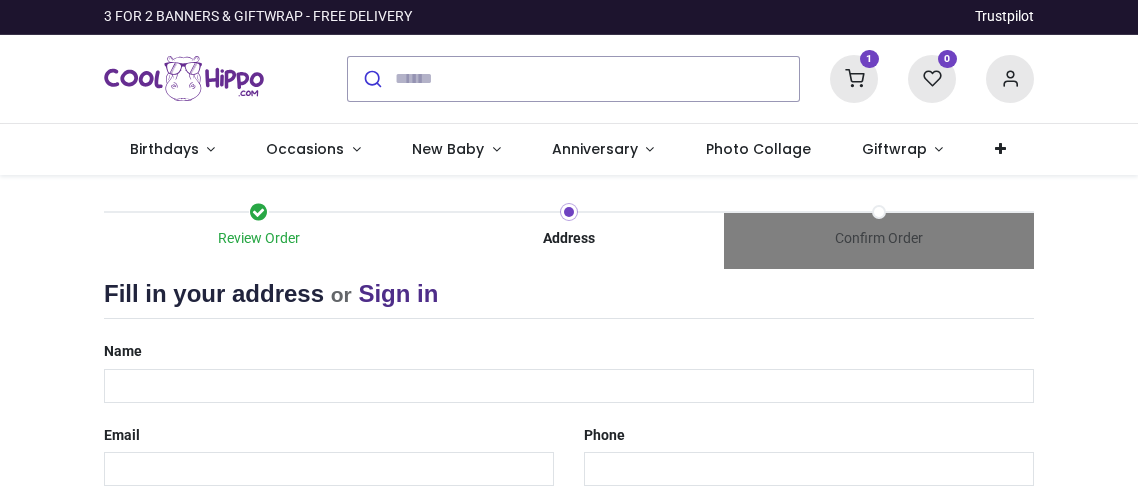 scroll, scrollTop: 0, scrollLeft: 0, axis: both 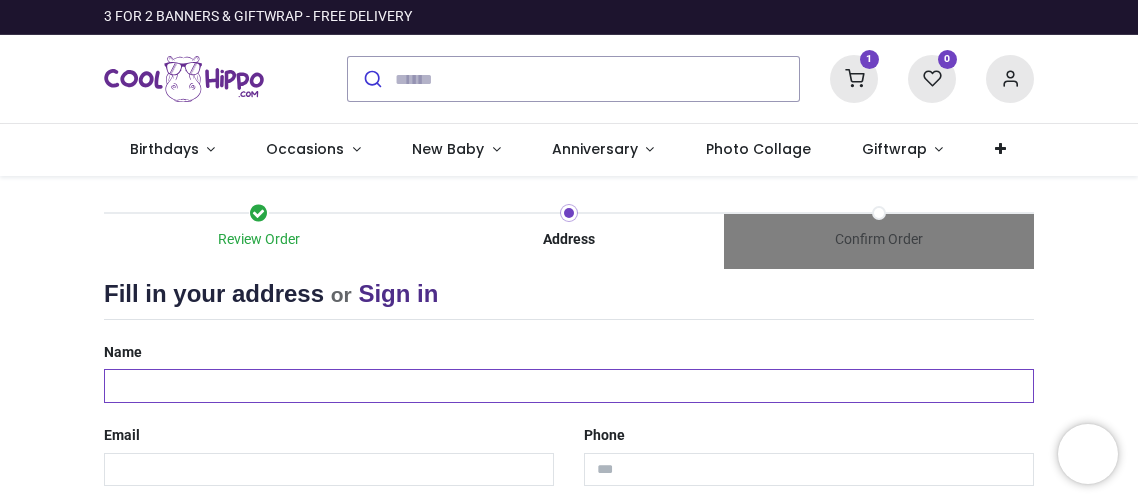 click at bounding box center (569, 386) 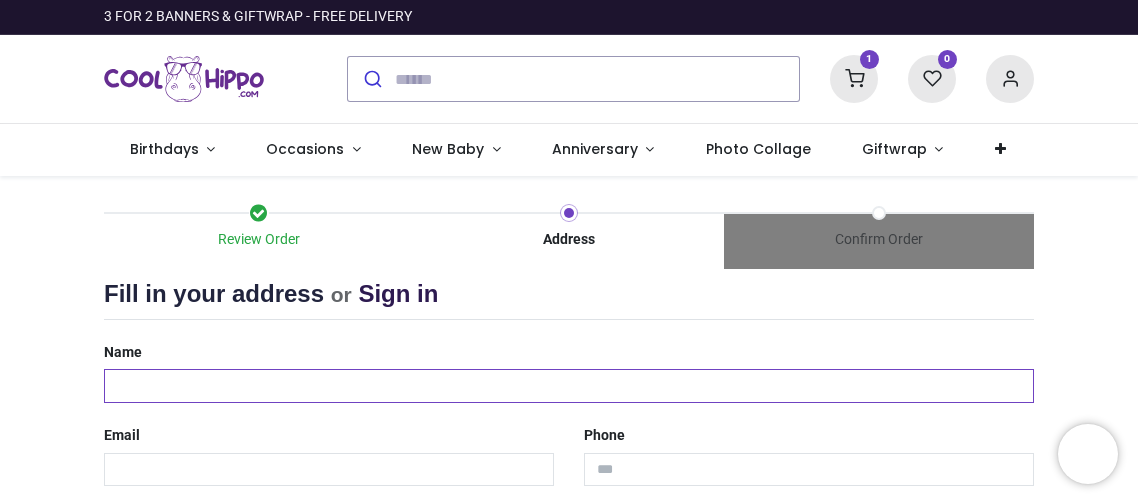 type on "**********" 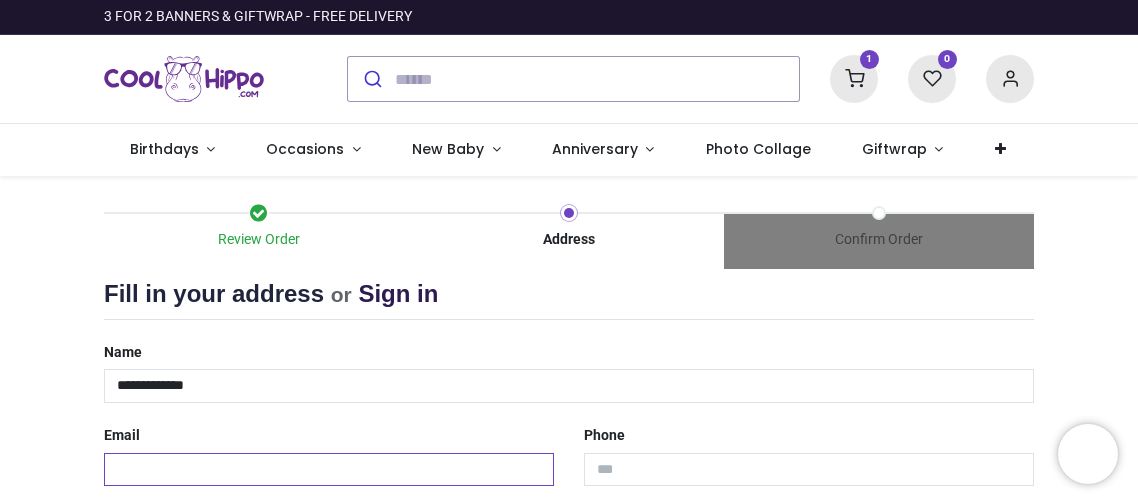 type on "**********" 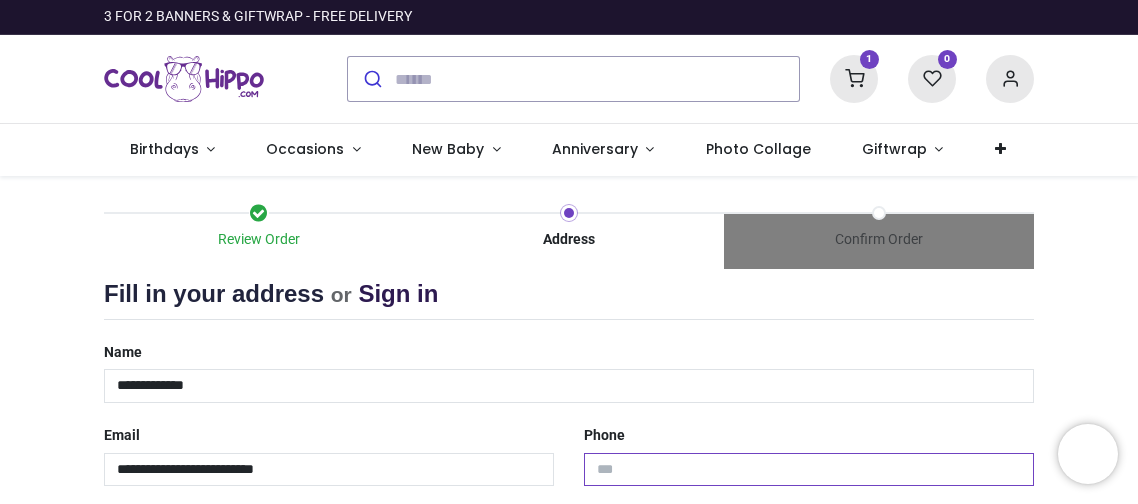 type on "**********" 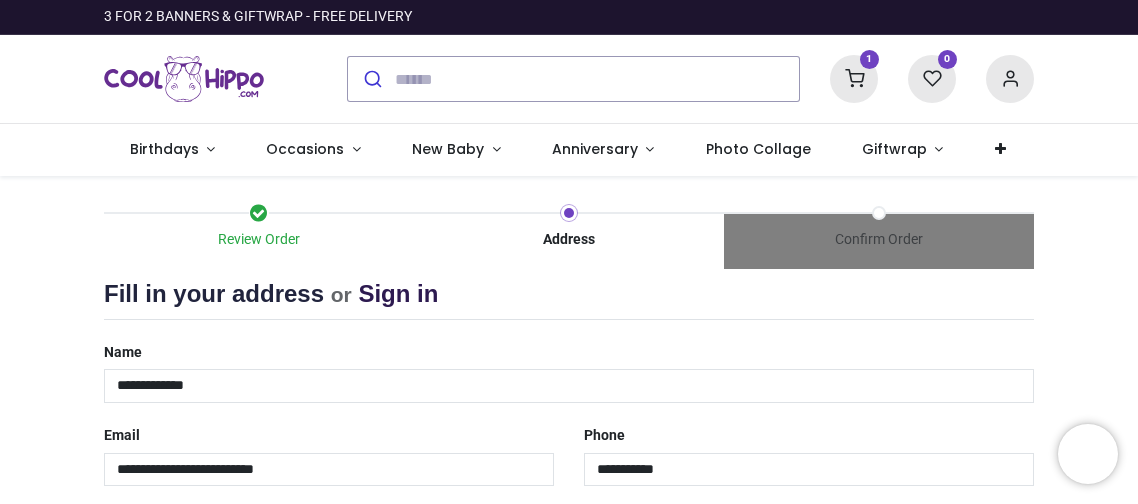 type on "**********" 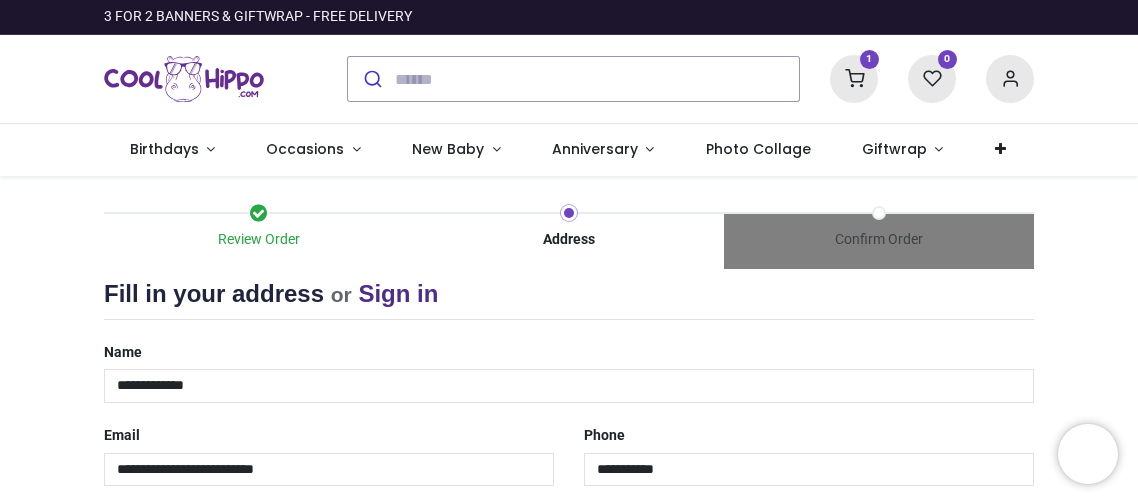 click on "Review Order
Address
Confirm Order
Your order:    £  15.99 Product Price" at bounding box center [569, 596] 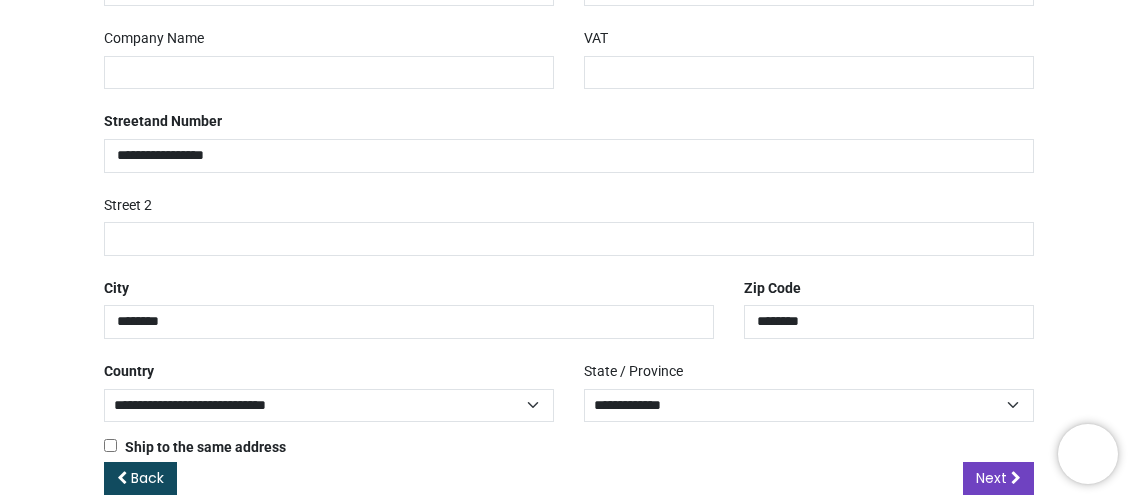 scroll, scrollTop: 509, scrollLeft: 0, axis: vertical 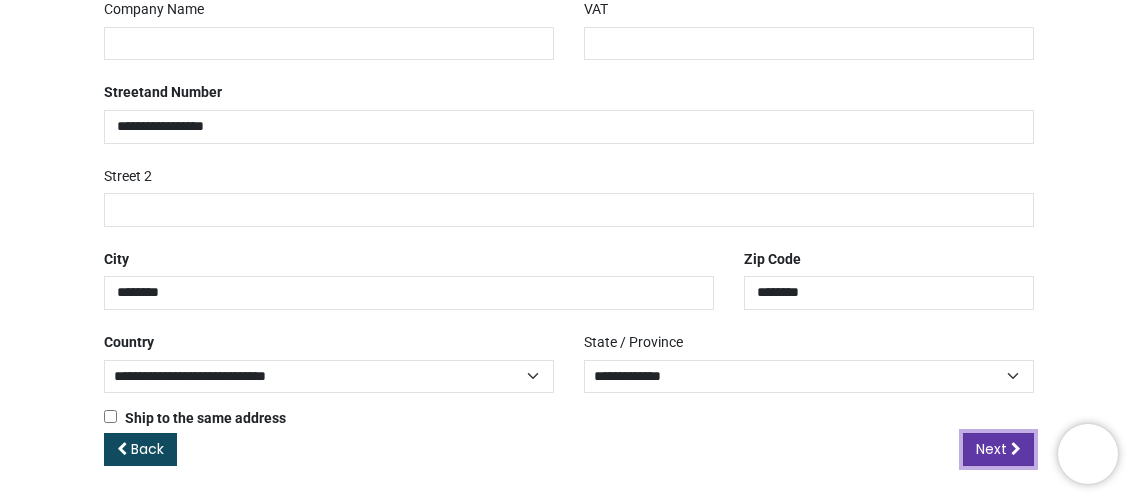 click on "Next" at bounding box center (998, 450) 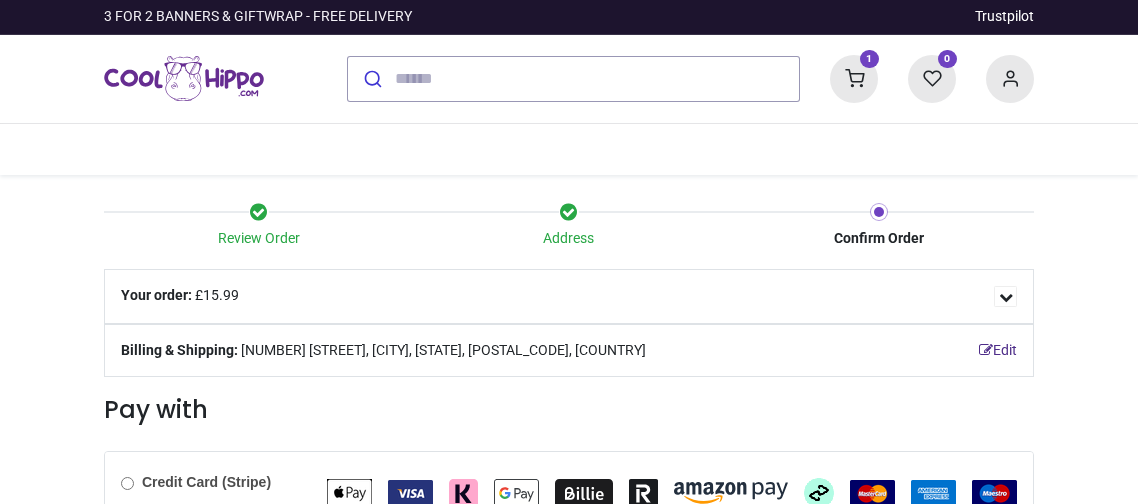 scroll, scrollTop: 0, scrollLeft: 0, axis: both 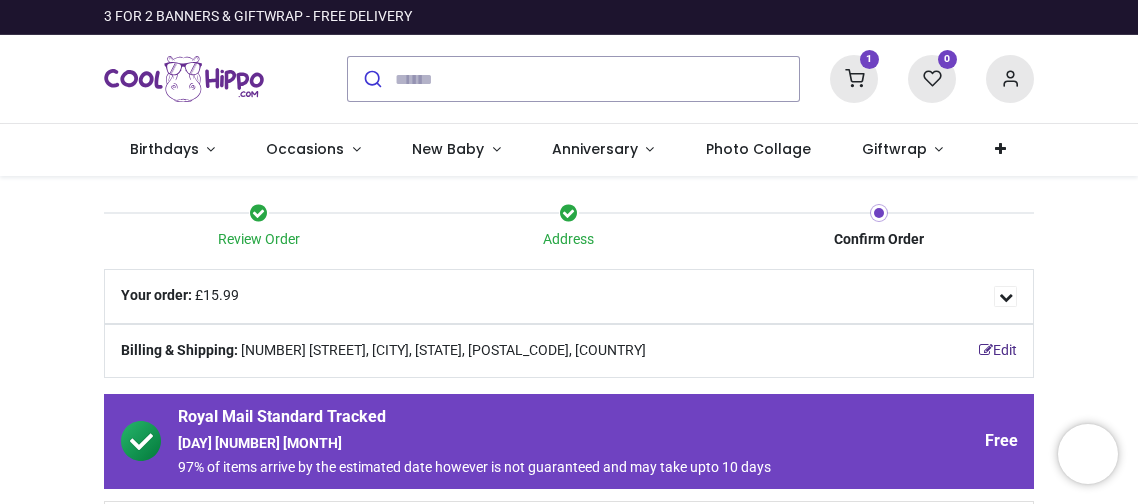 click on "Review Order
Address
Confirm Order
Your order:    £  15.99" at bounding box center [569, 711] 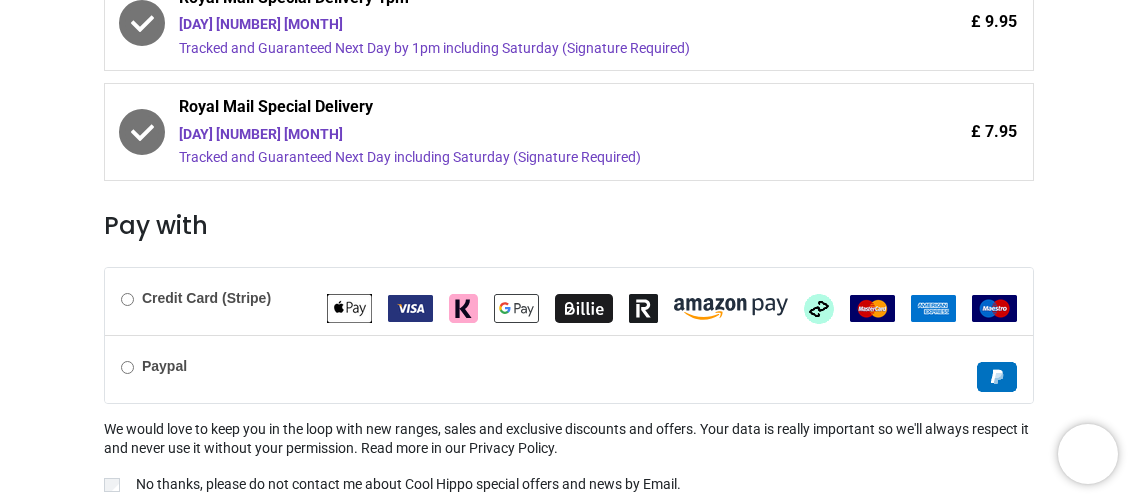 scroll, scrollTop: 739, scrollLeft: 0, axis: vertical 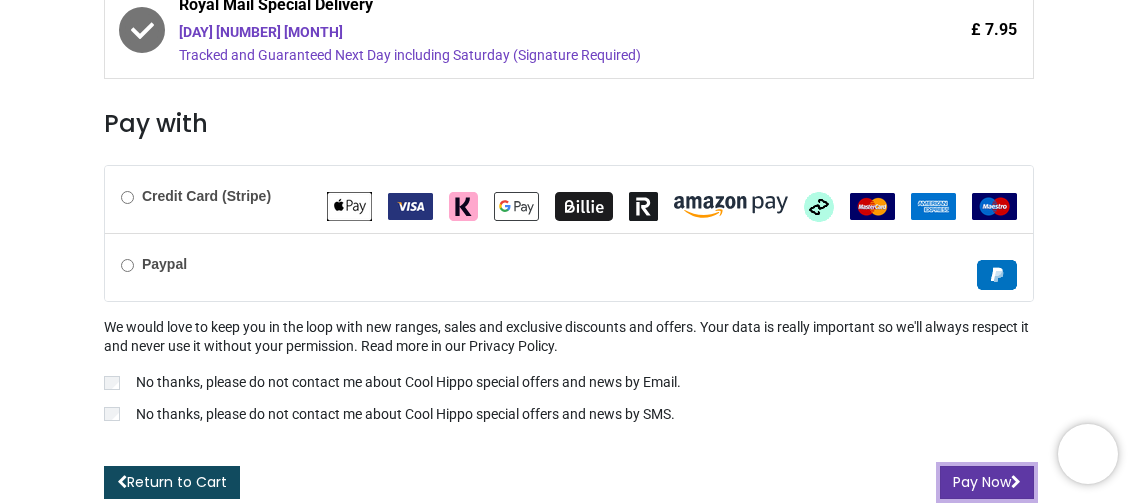 click on "Pay Now" at bounding box center [987, 483] 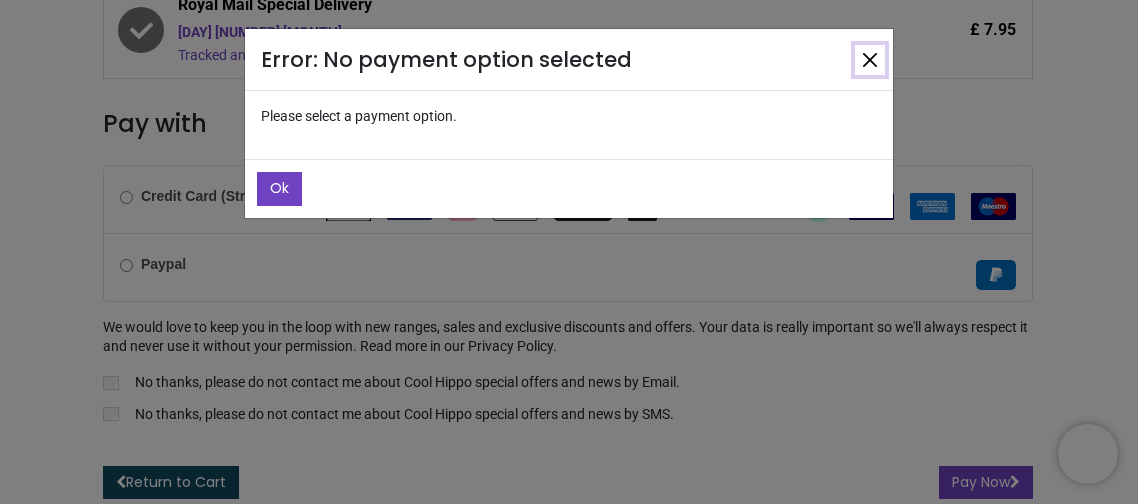 click at bounding box center (870, 60) 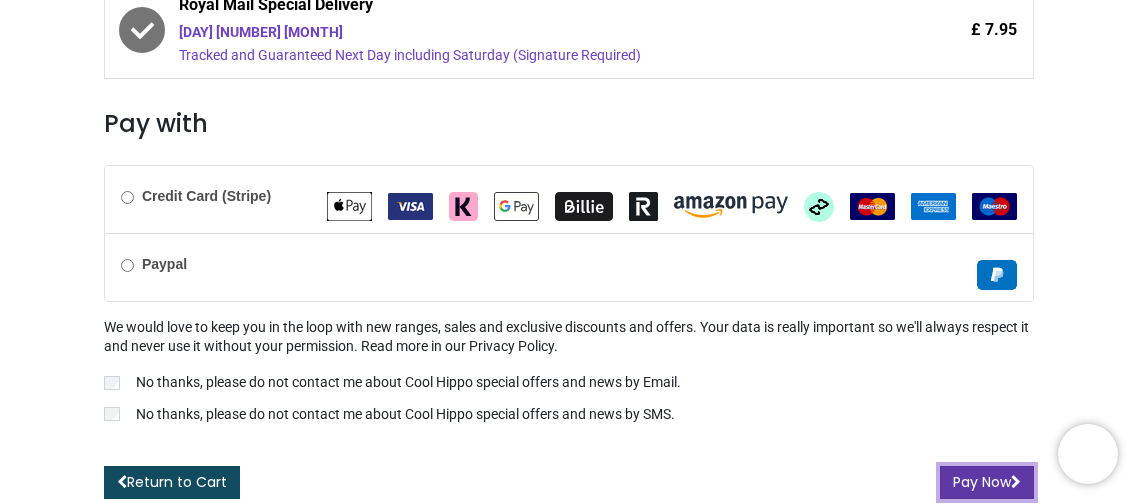click on "Pay Now" at bounding box center [987, 483] 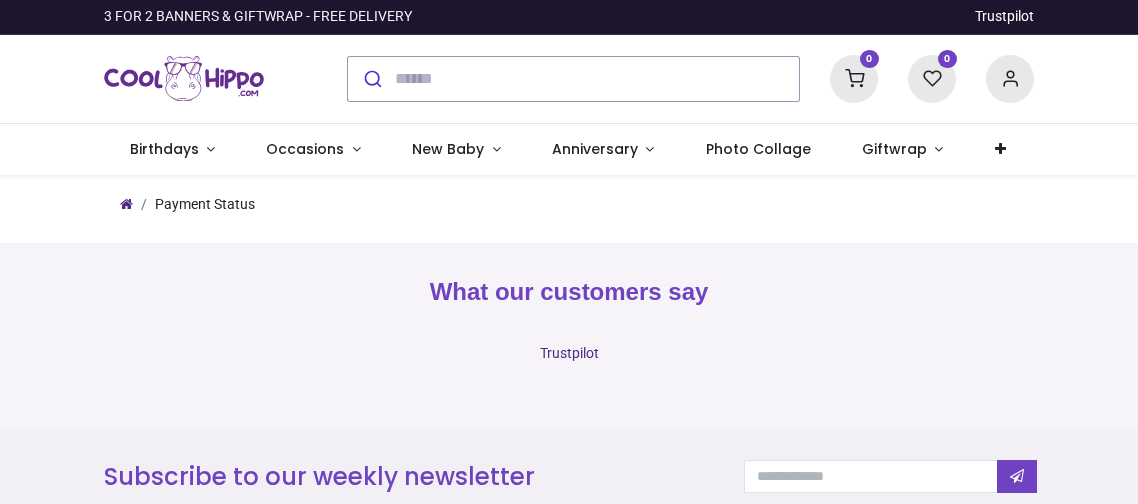 scroll, scrollTop: 0, scrollLeft: 0, axis: both 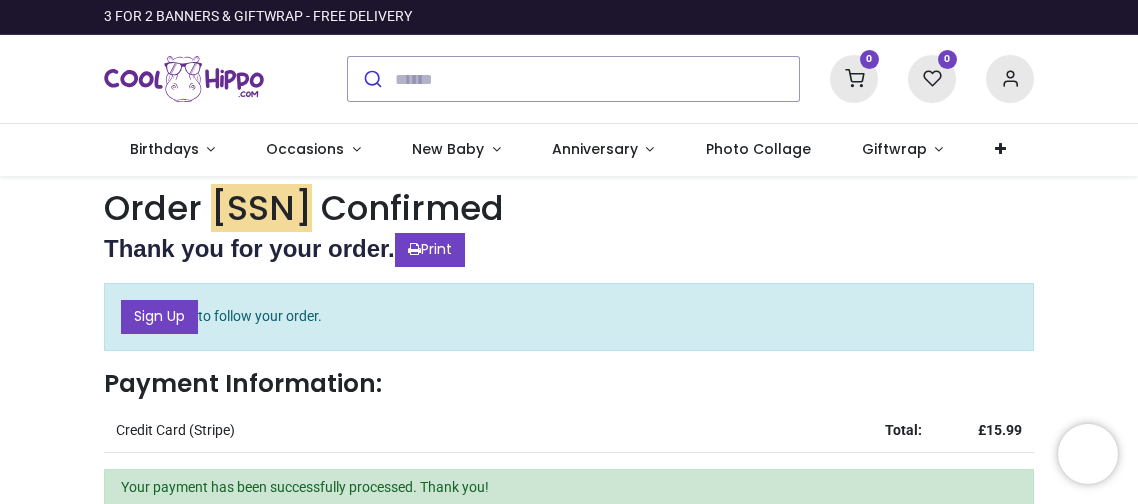 click on "Thank you for your order.
Print" at bounding box center [569, 249] 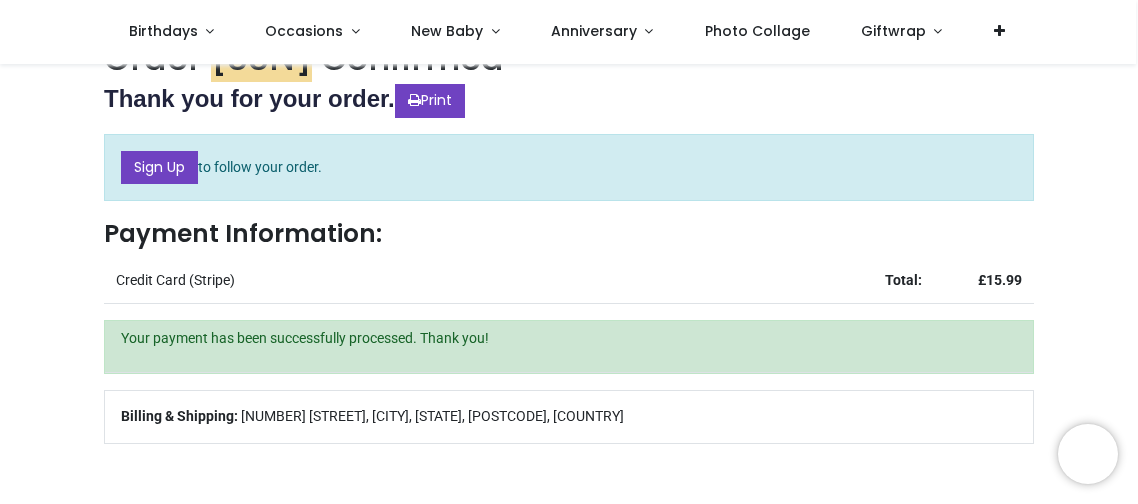 scroll, scrollTop: 79, scrollLeft: 0, axis: vertical 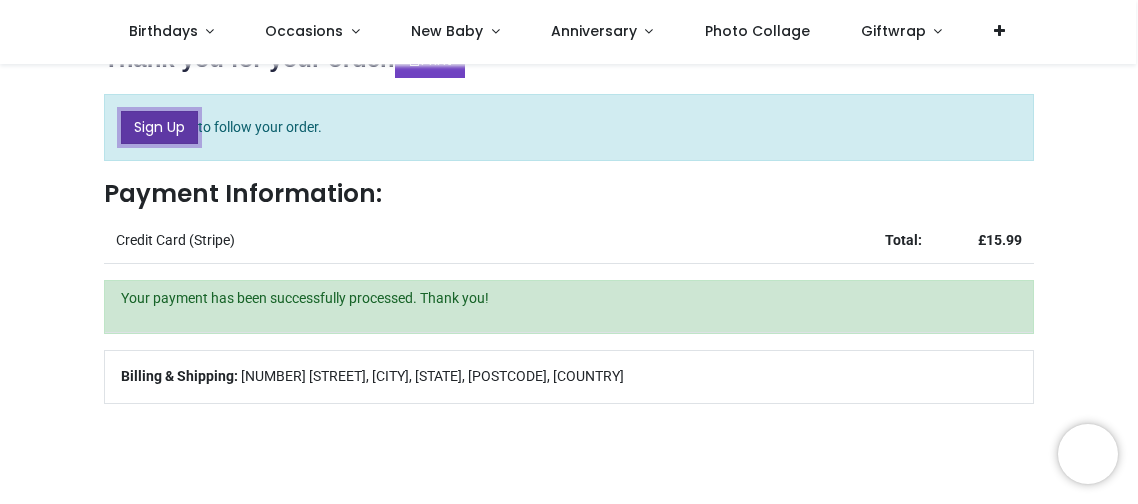 click on "Sign Up" at bounding box center [159, 128] 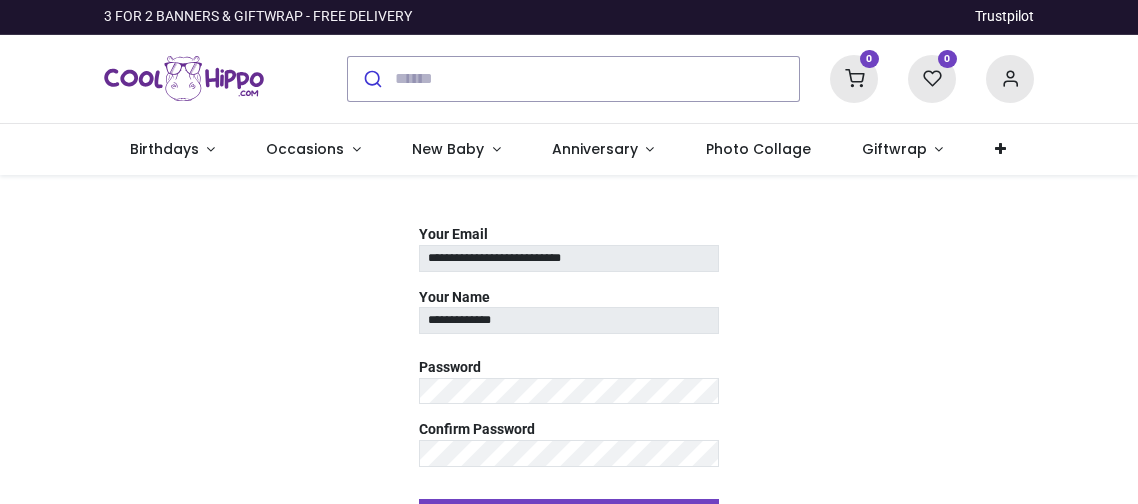 scroll, scrollTop: 0, scrollLeft: 0, axis: both 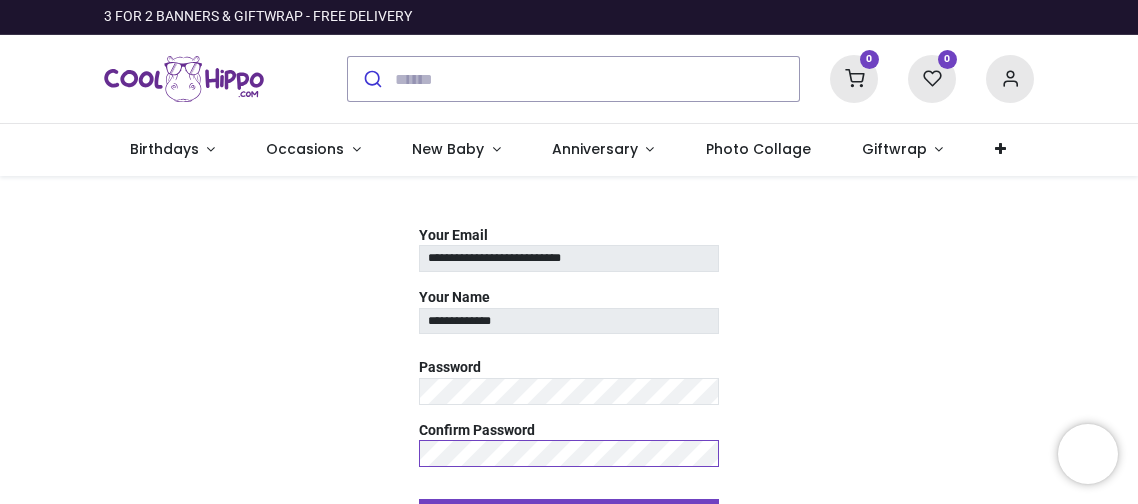click on "Sign up" at bounding box center [569, 516] 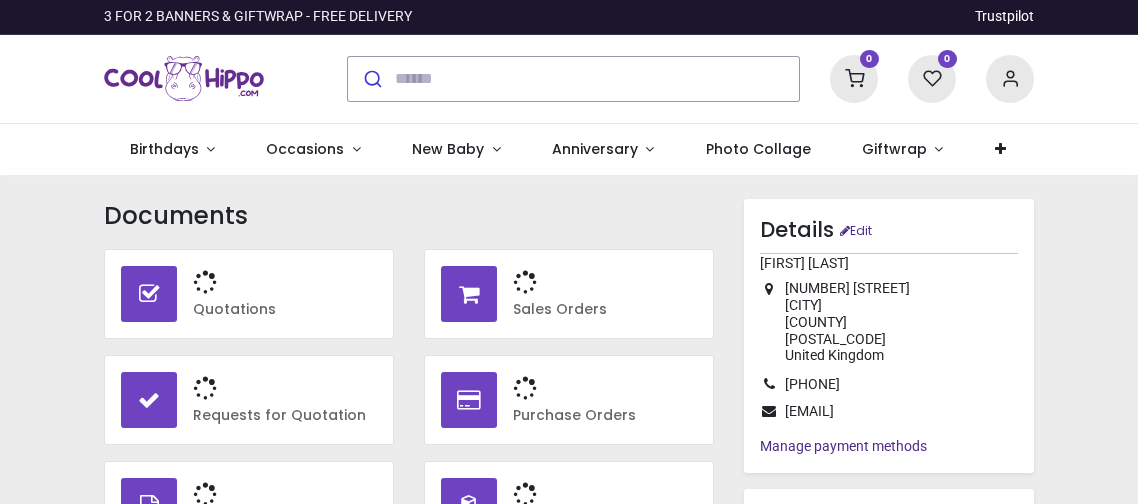 scroll, scrollTop: 0, scrollLeft: 0, axis: both 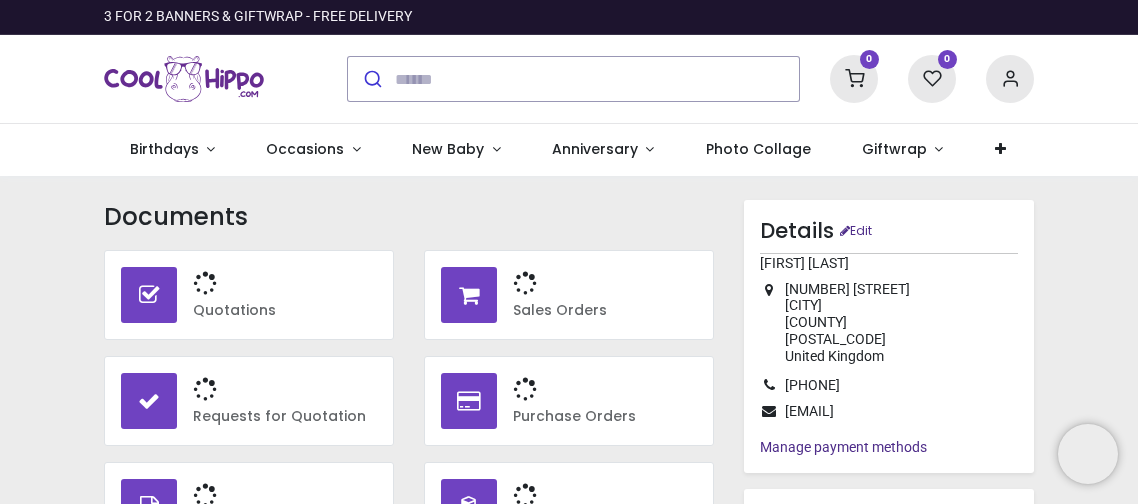 type on "**********" 